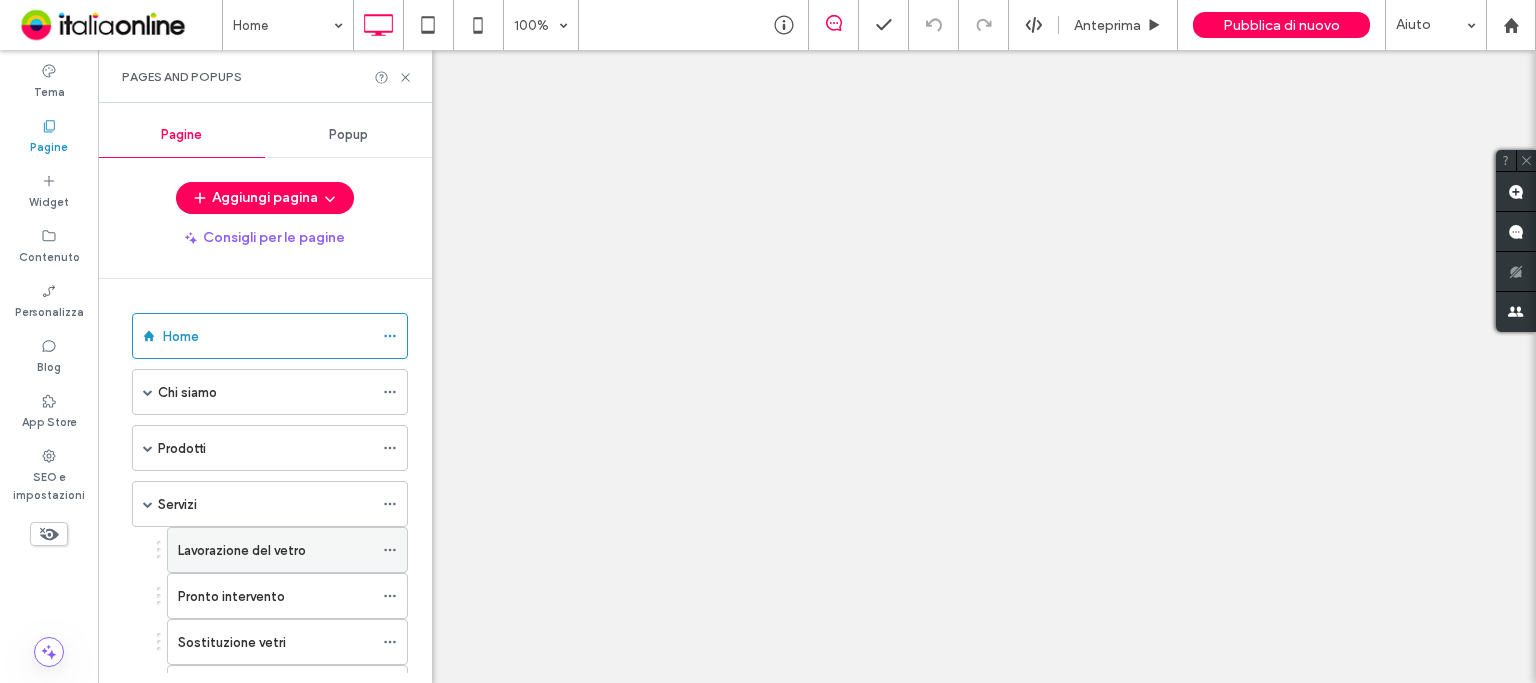 click on "Lavorazione del vetro" at bounding box center [242, 550] 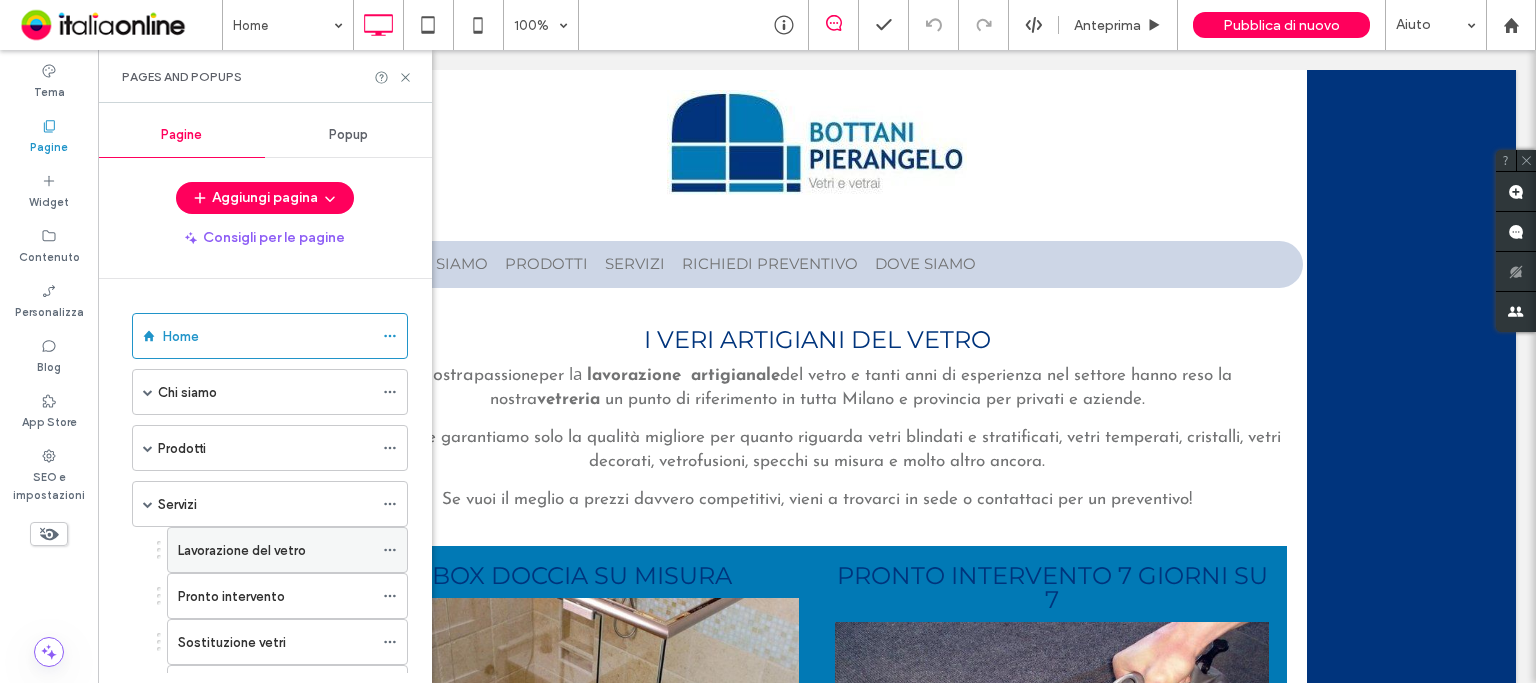 scroll, scrollTop: 0, scrollLeft: 0, axis: both 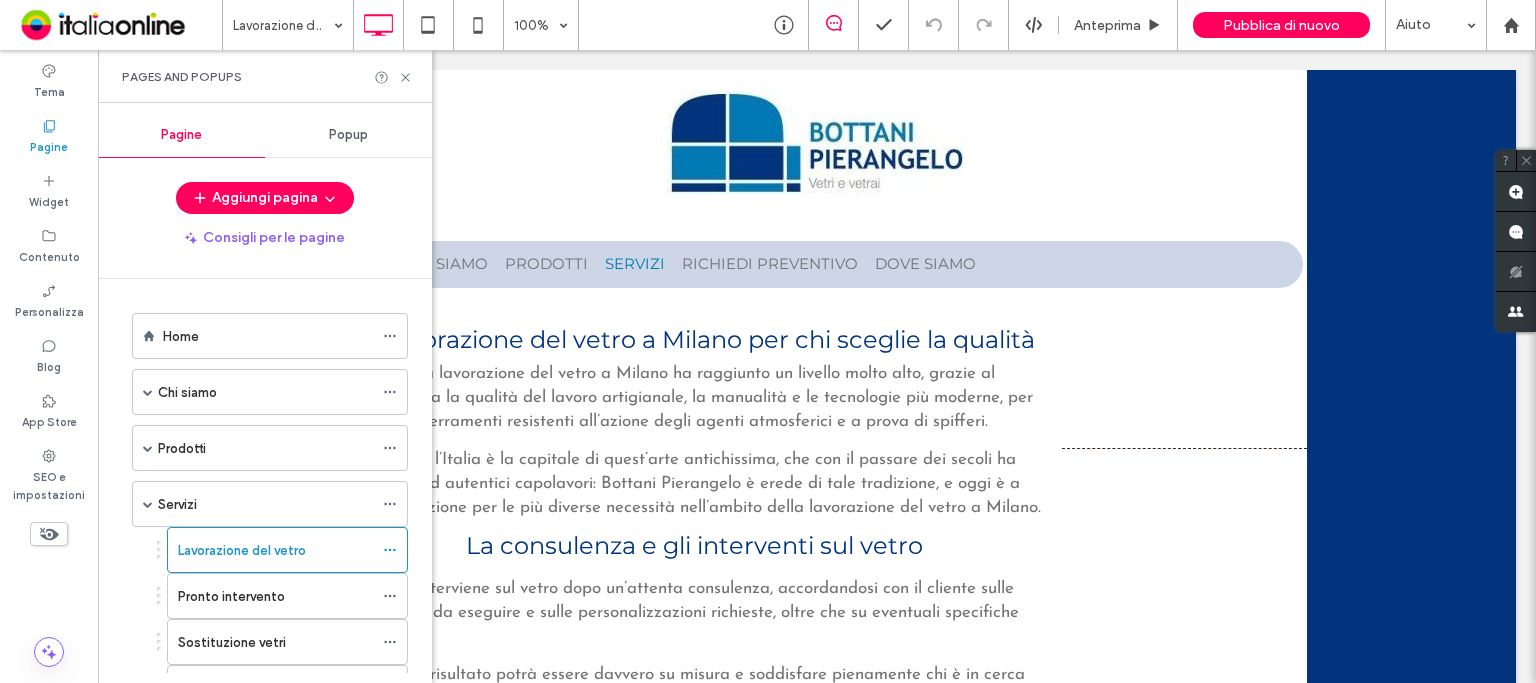 click on "Pages and Popups" at bounding box center [265, 76] 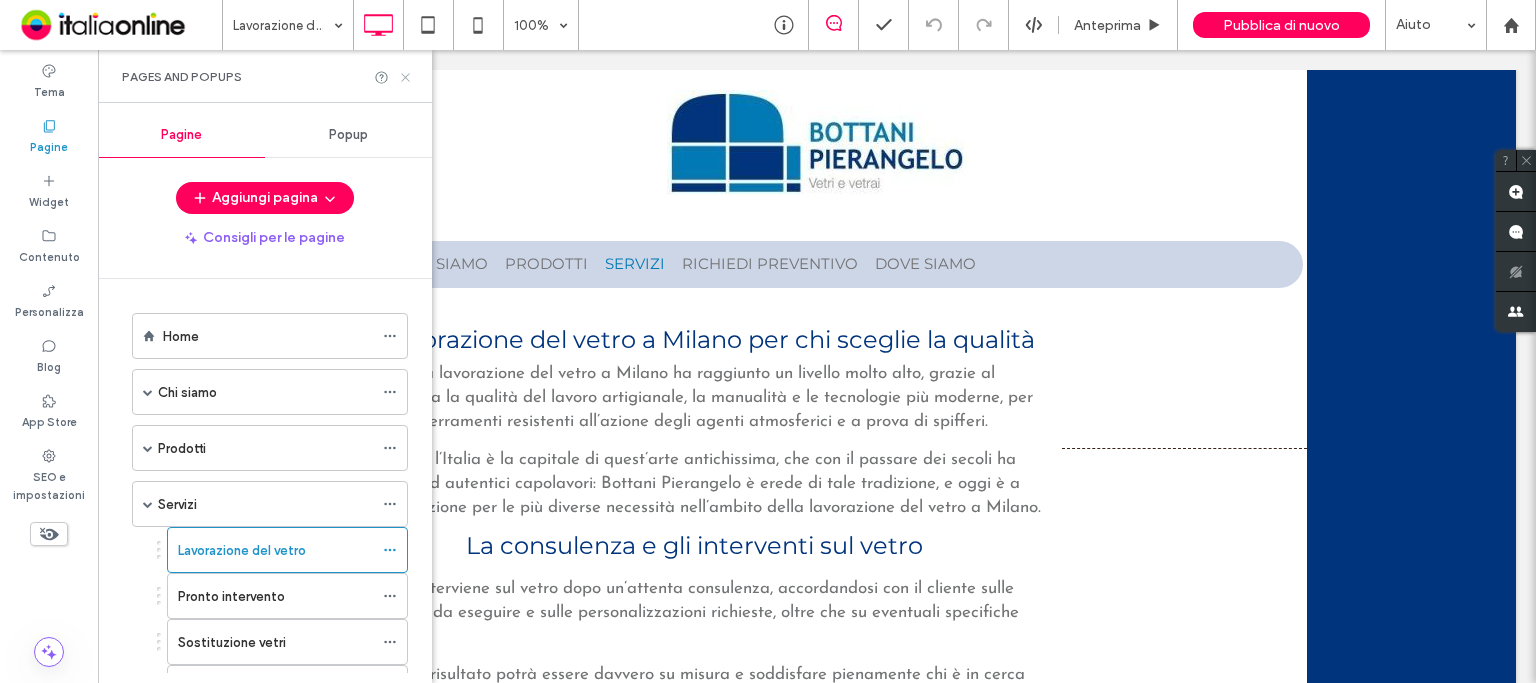 click 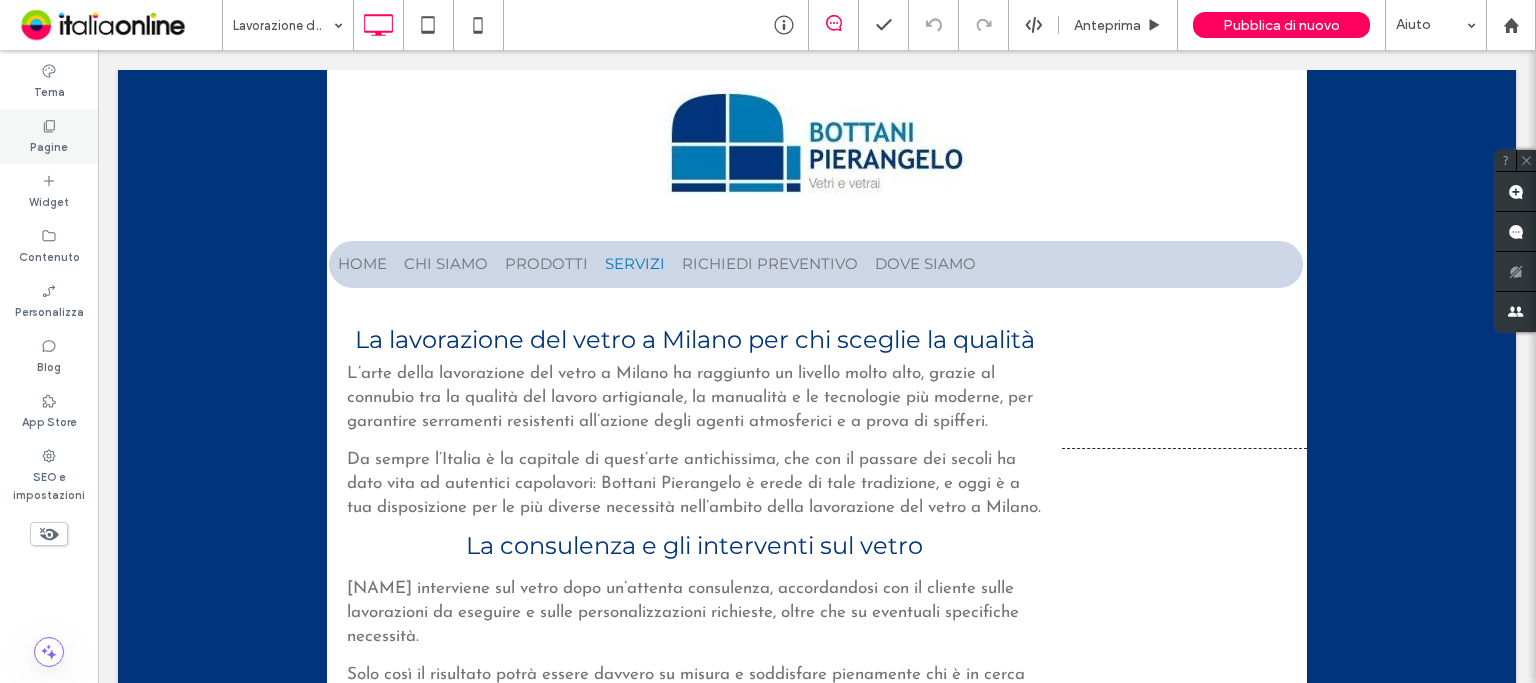 click on "Pagine" at bounding box center (49, 145) 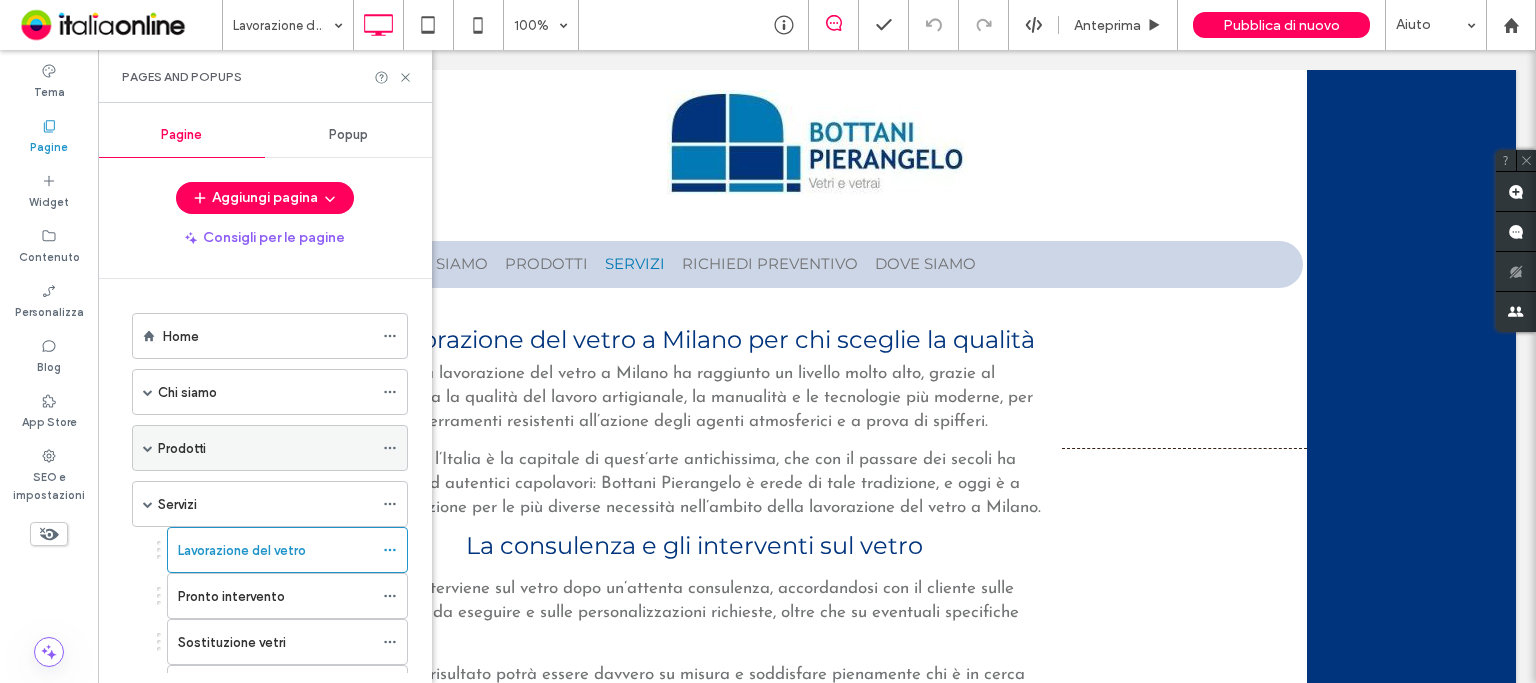 click on "Prodotti" at bounding box center [265, 448] 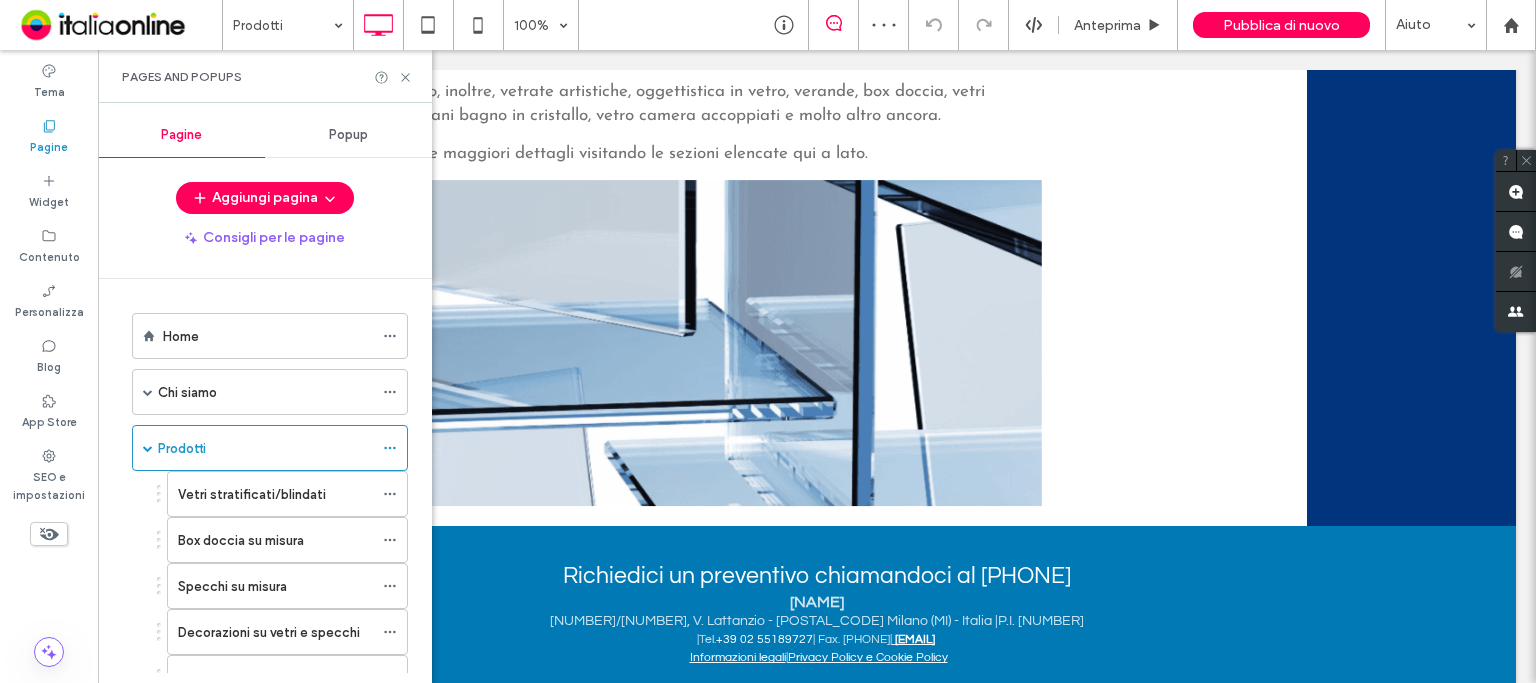 scroll, scrollTop: 543, scrollLeft: 0, axis: vertical 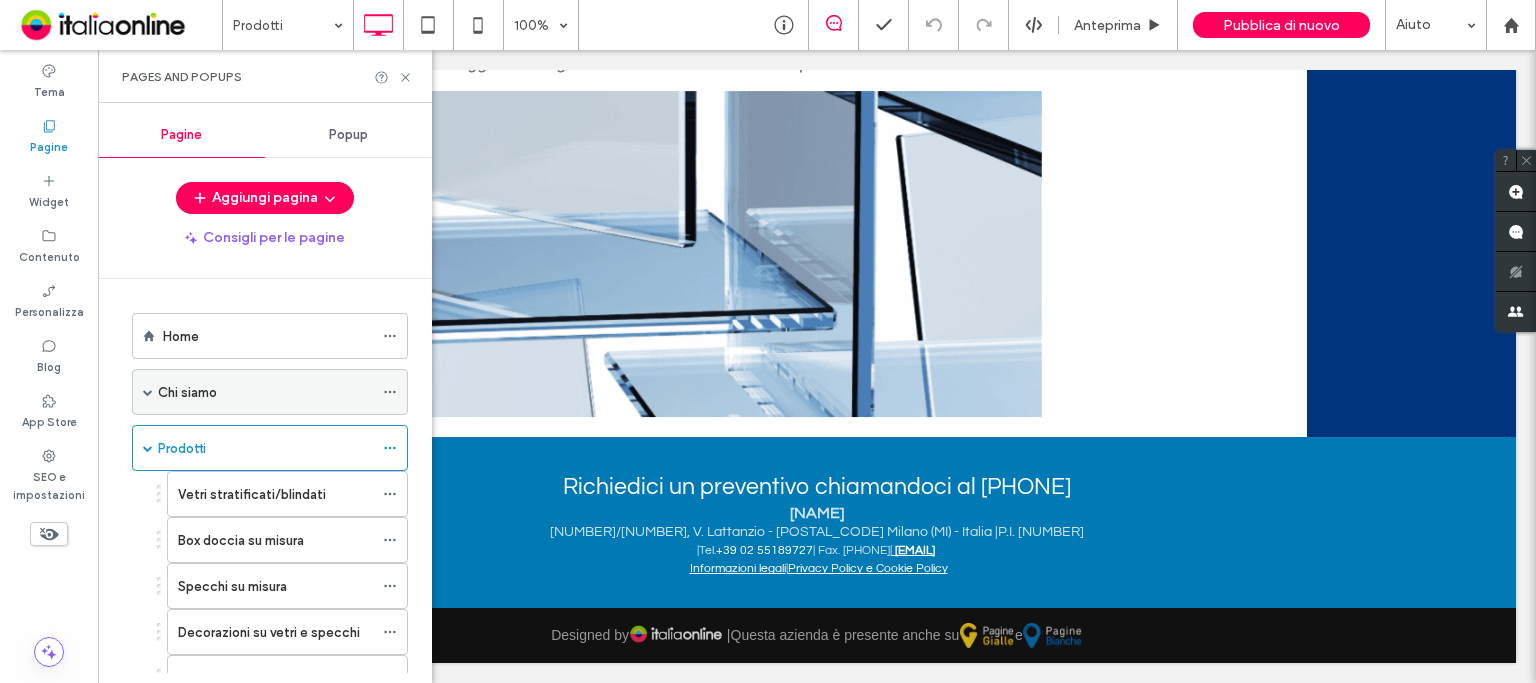 click on "Chi siamo" at bounding box center [265, 392] 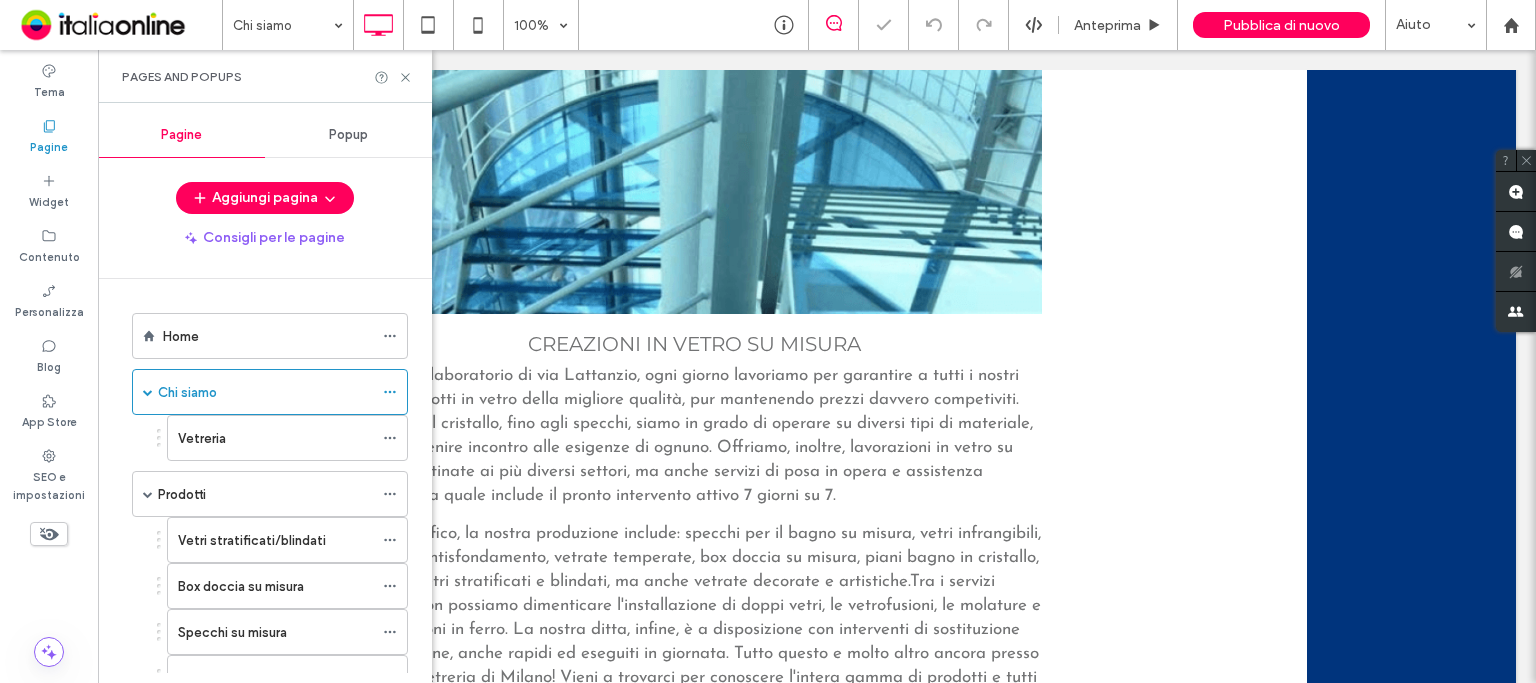 scroll, scrollTop: 700, scrollLeft: 0, axis: vertical 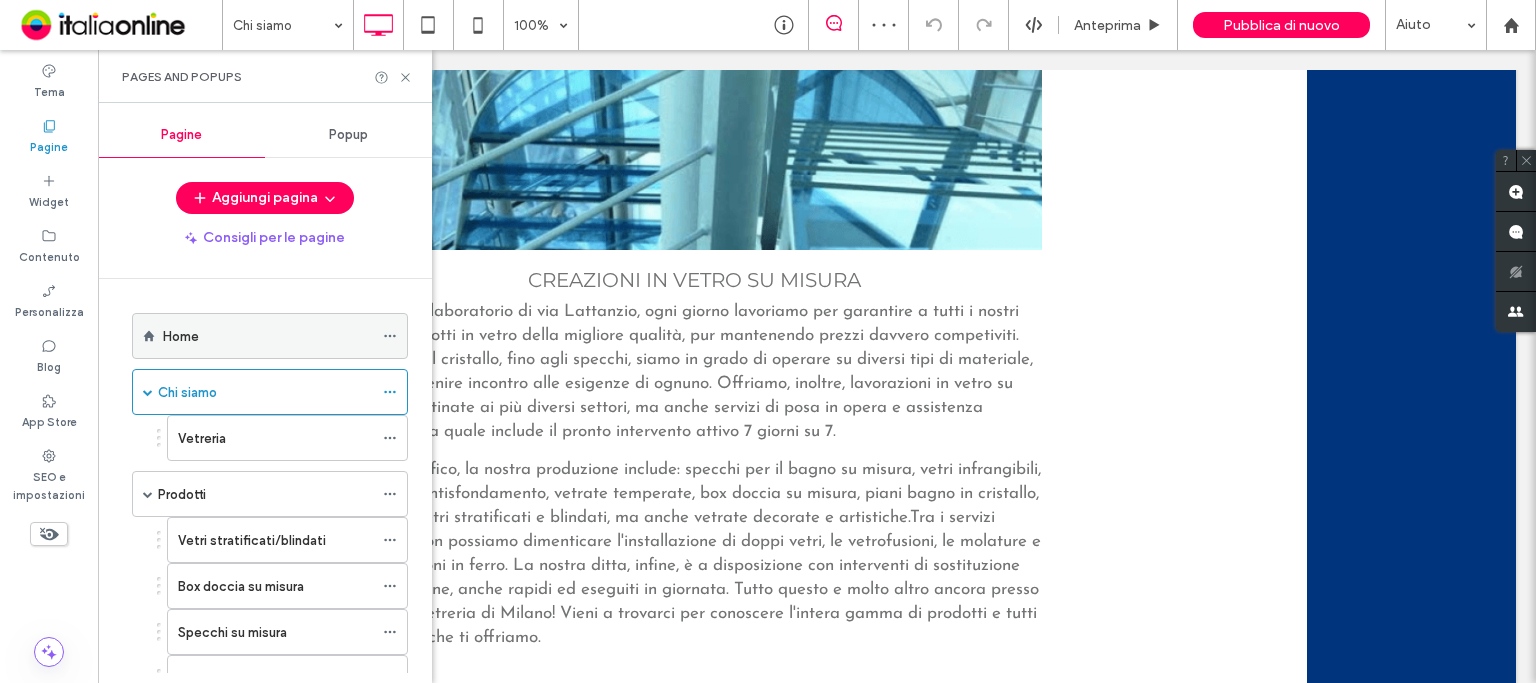 click on "Home" at bounding box center [181, 336] 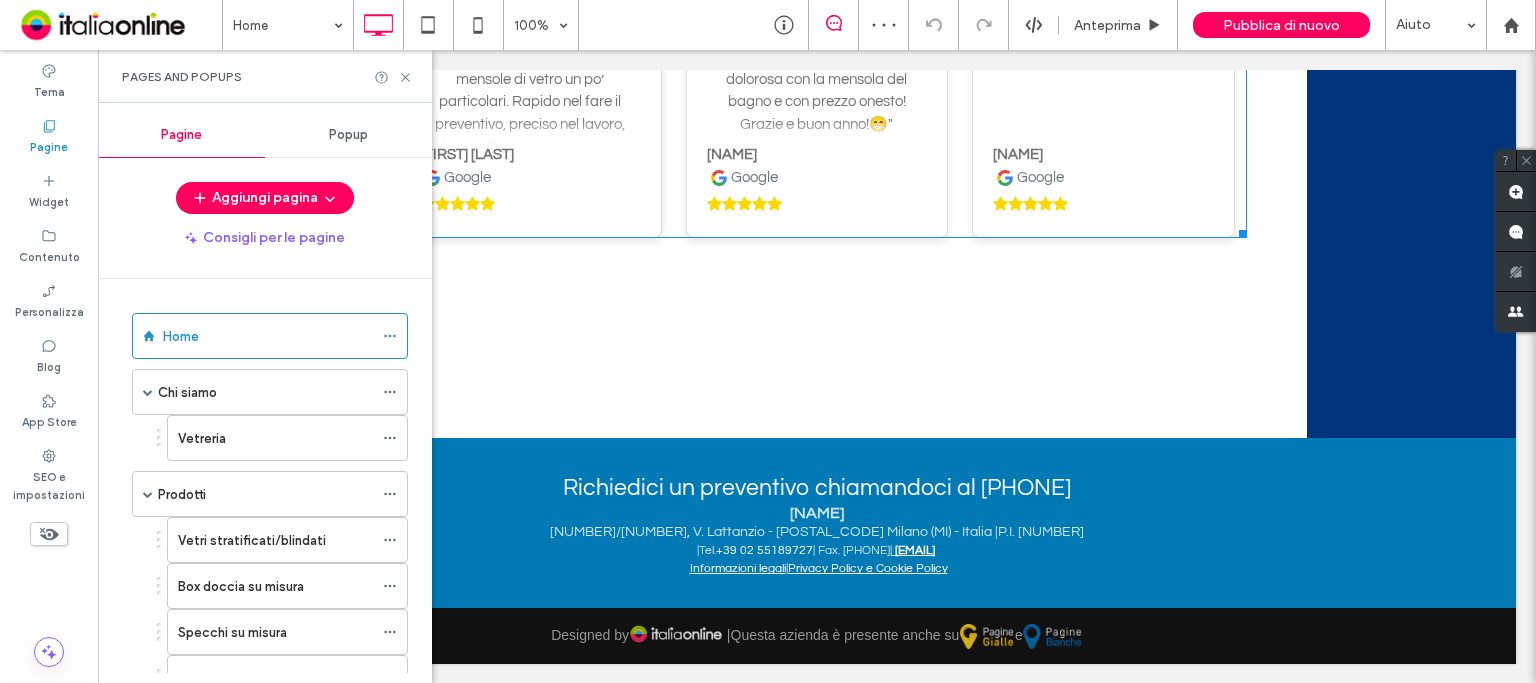 scroll, scrollTop: 1448, scrollLeft: 0, axis: vertical 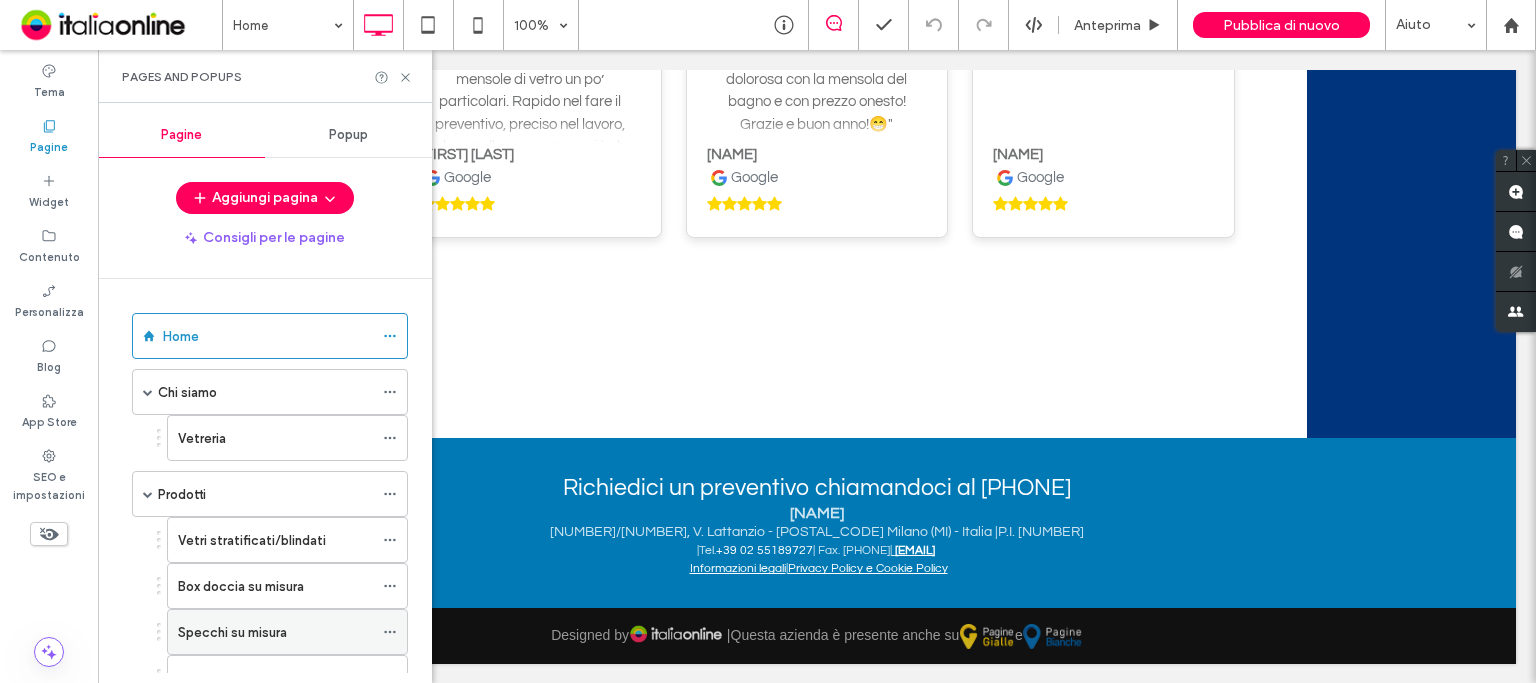 click on "Specchi su misura" at bounding box center [232, 632] 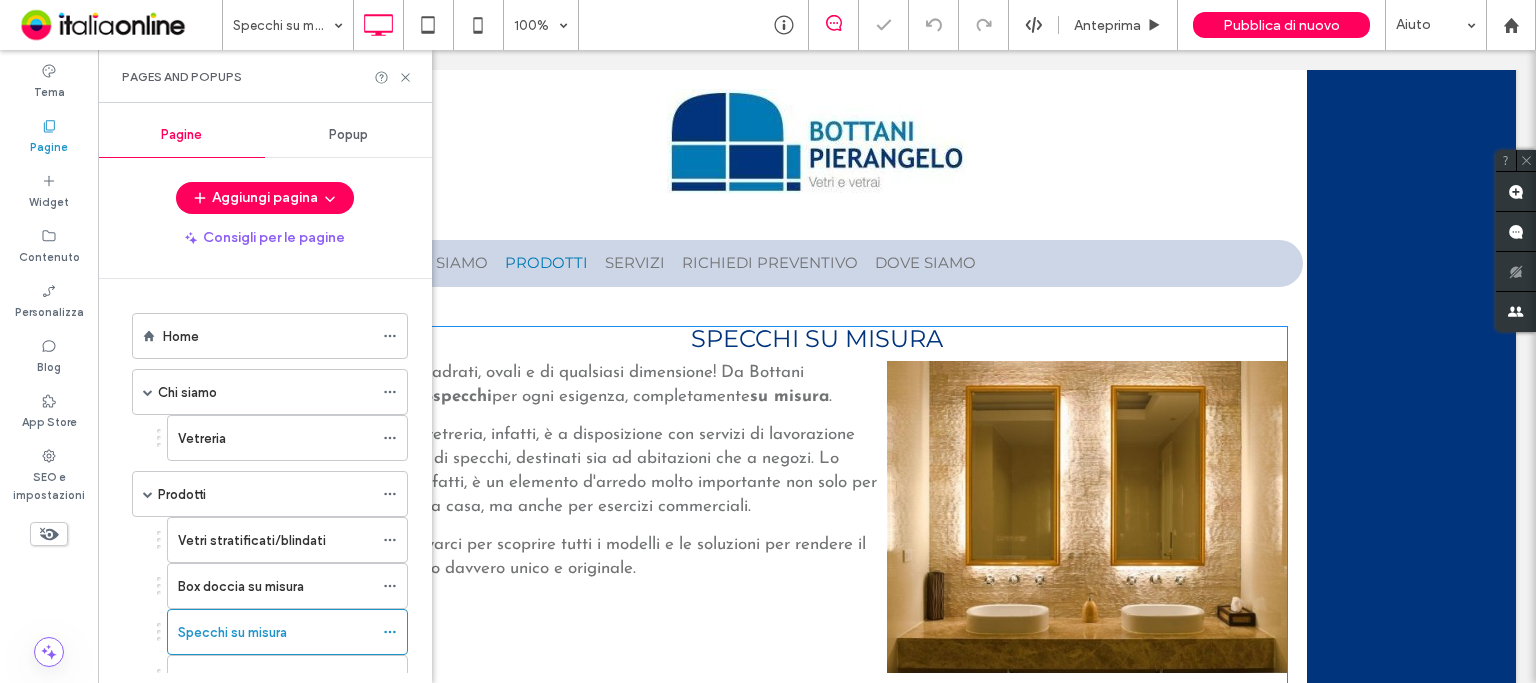 scroll, scrollTop: 0, scrollLeft: 0, axis: both 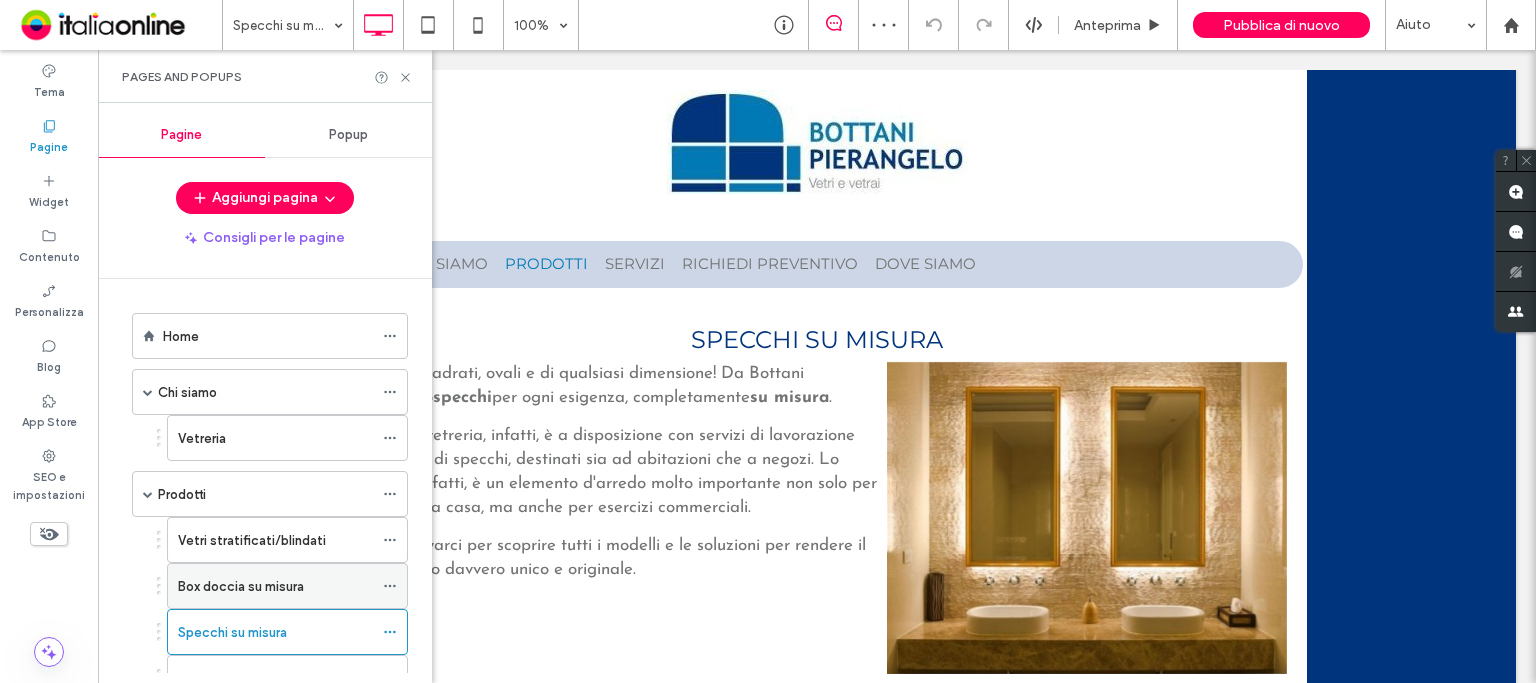 click on "Box doccia su misura" at bounding box center [241, 586] 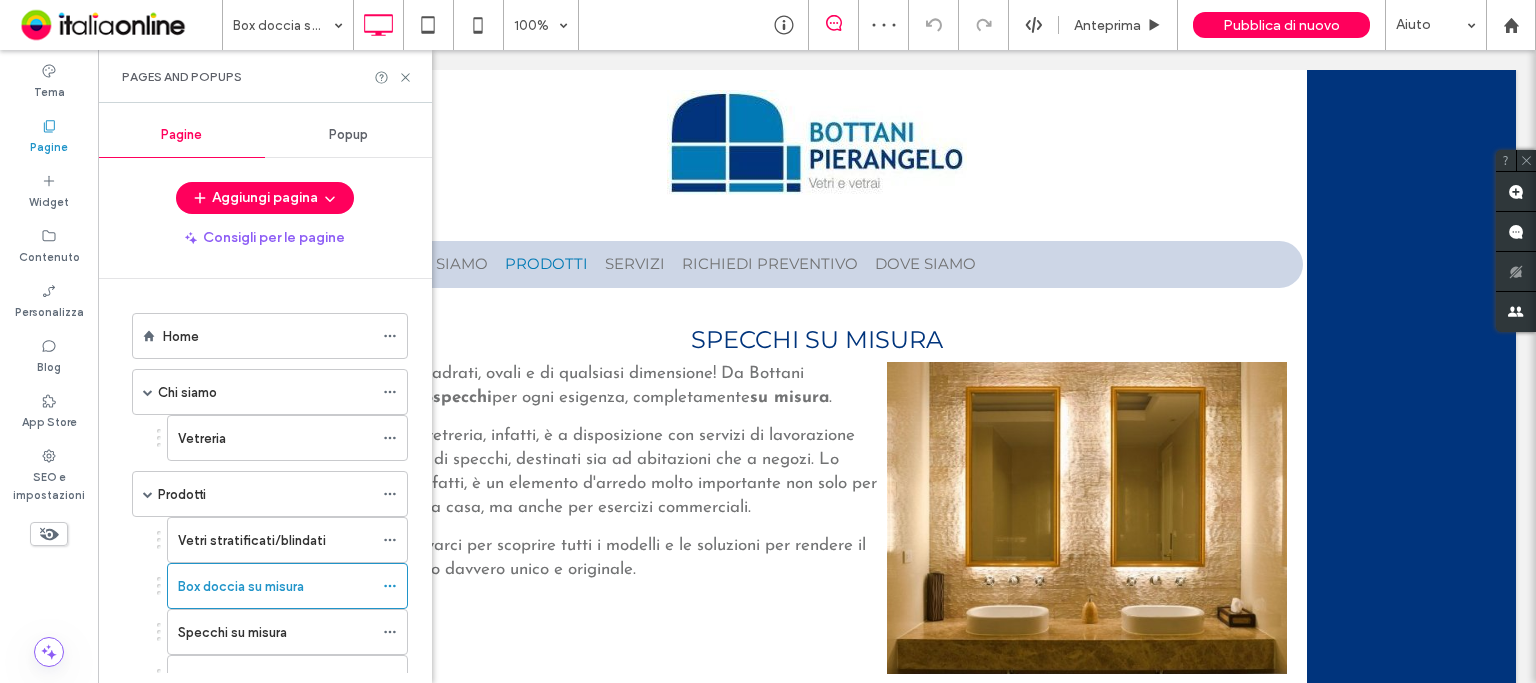 click on "Vetri stratificati/blindati" at bounding box center (252, 540) 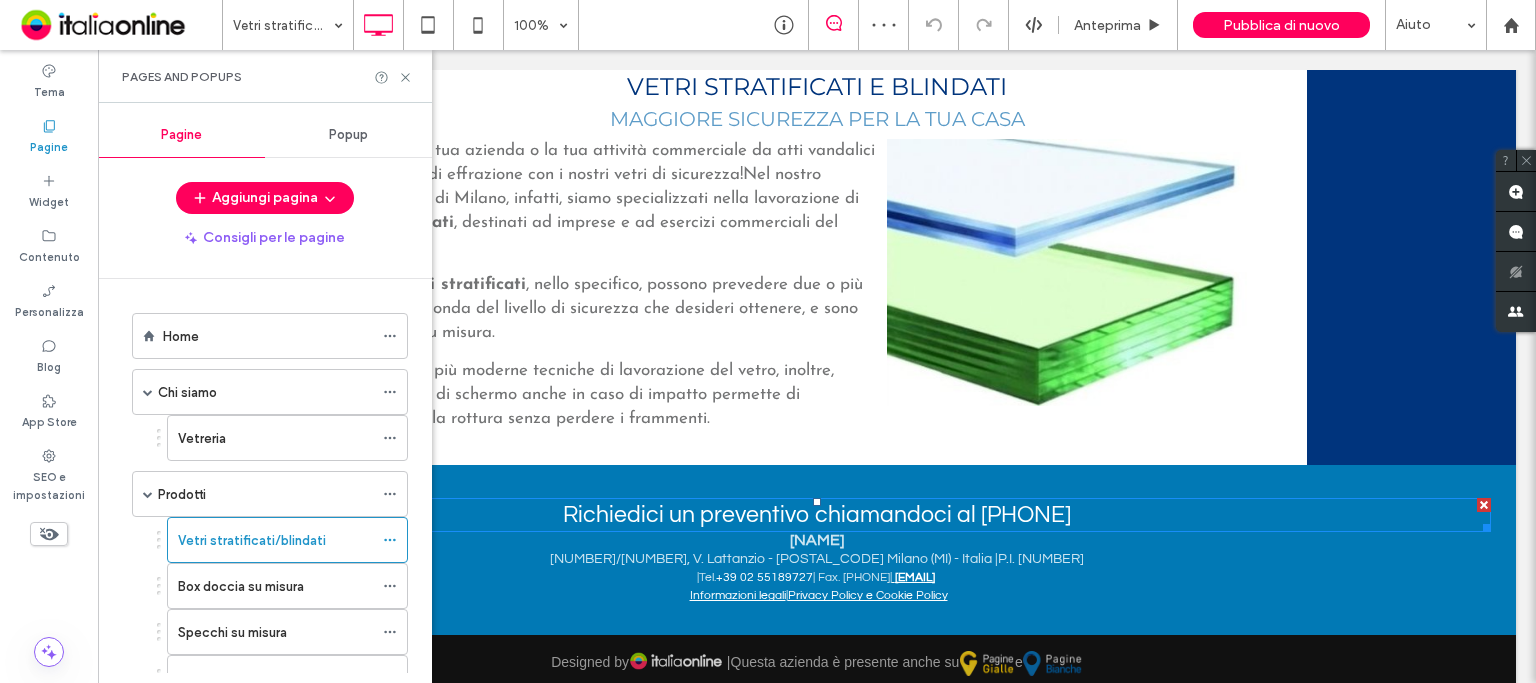 scroll, scrollTop: 280, scrollLeft: 0, axis: vertical 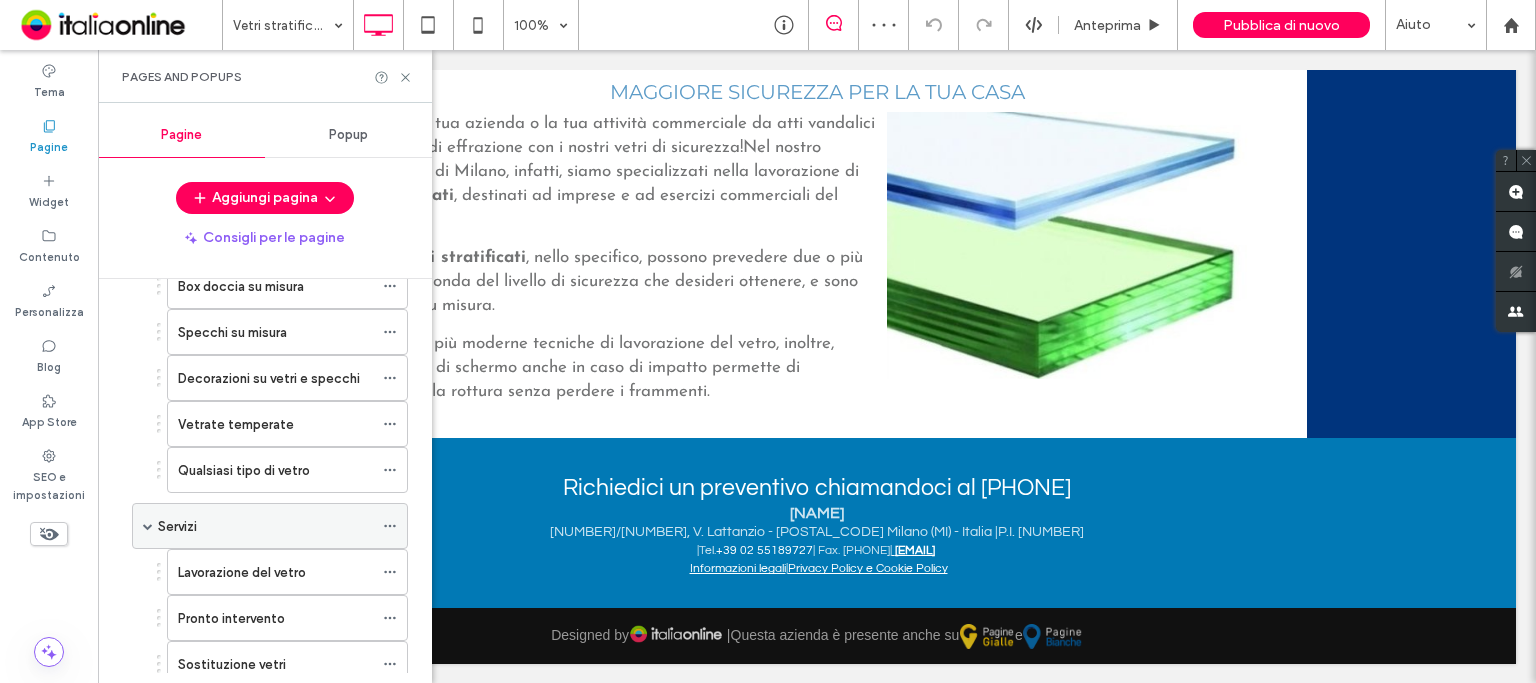 click on "Servizi" at bounding box center (265, 526) 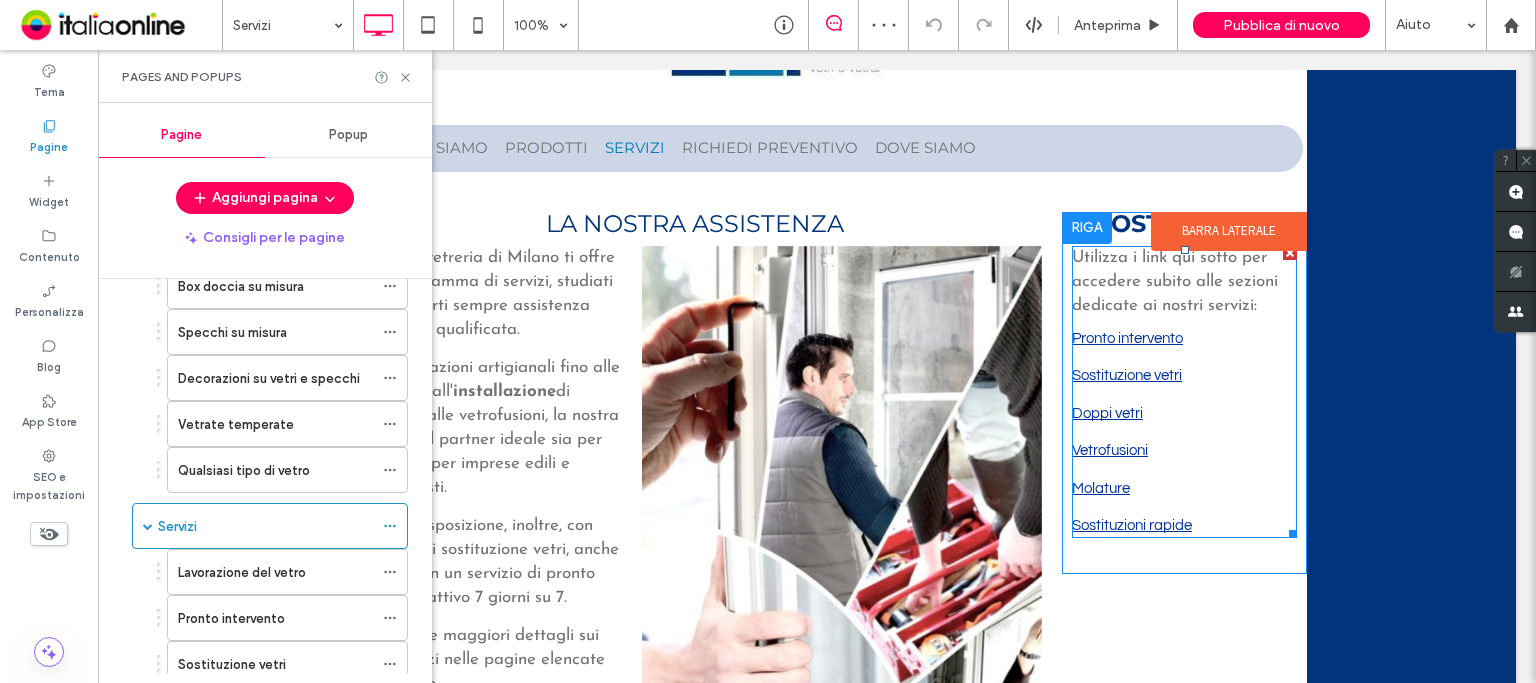 scroll, scrollTop: 200, scrollLeft: 0, axis: vertical 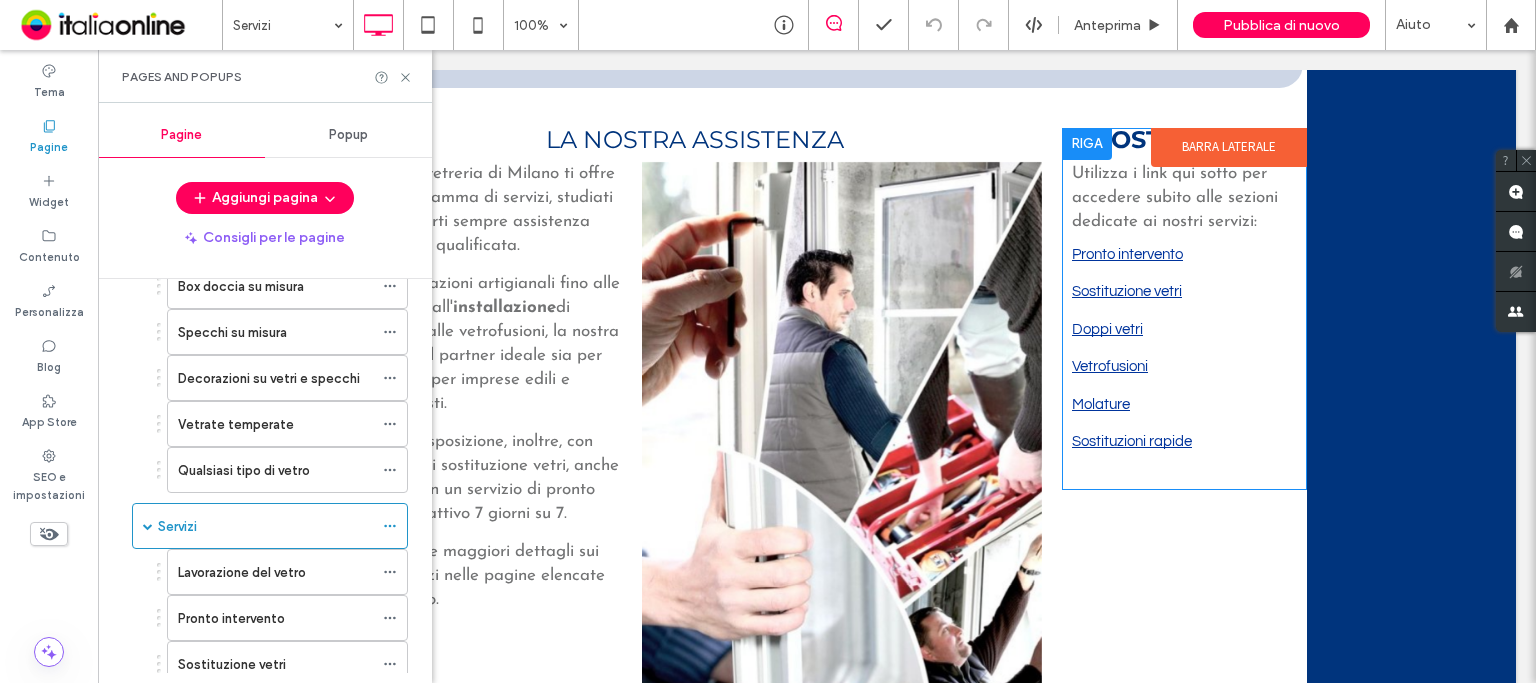 click at bounding box center [1087, 144] 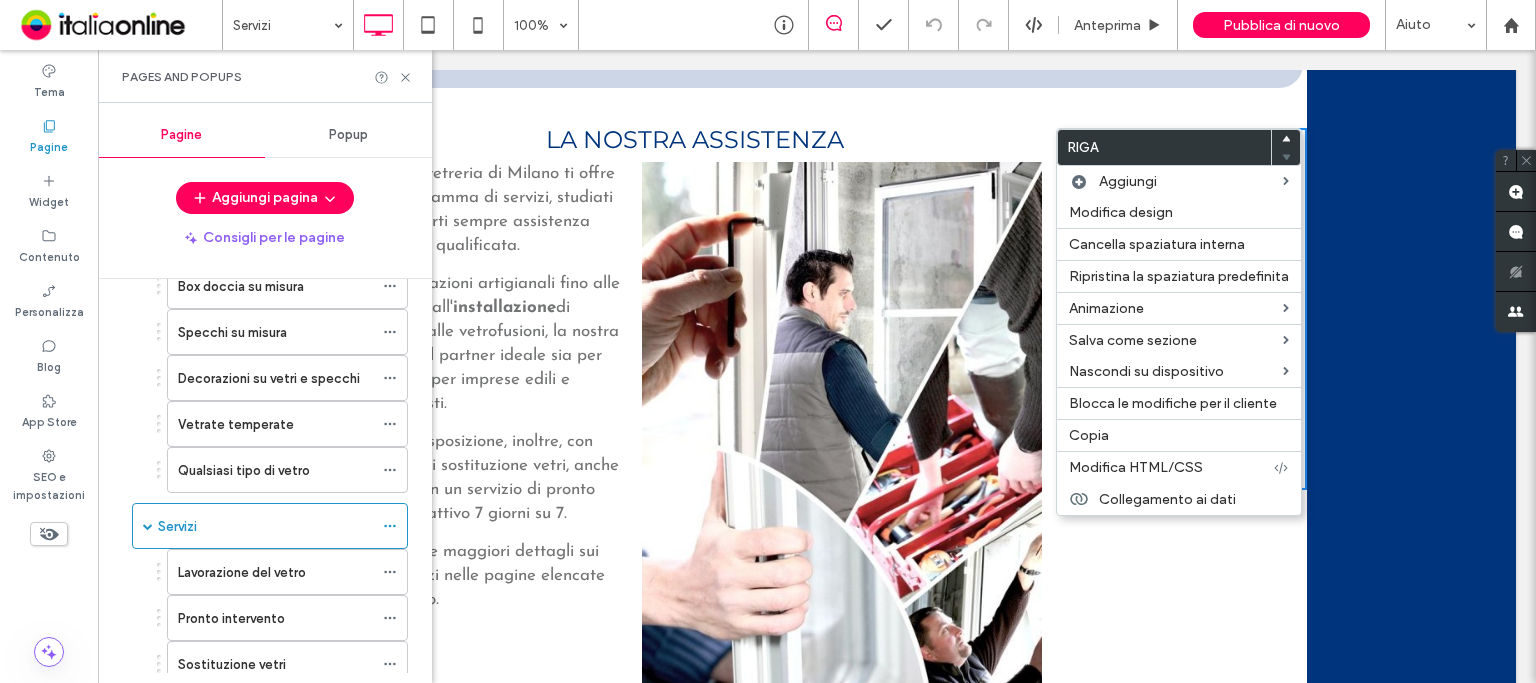 click on "**********" at bounding box center (817, 546) 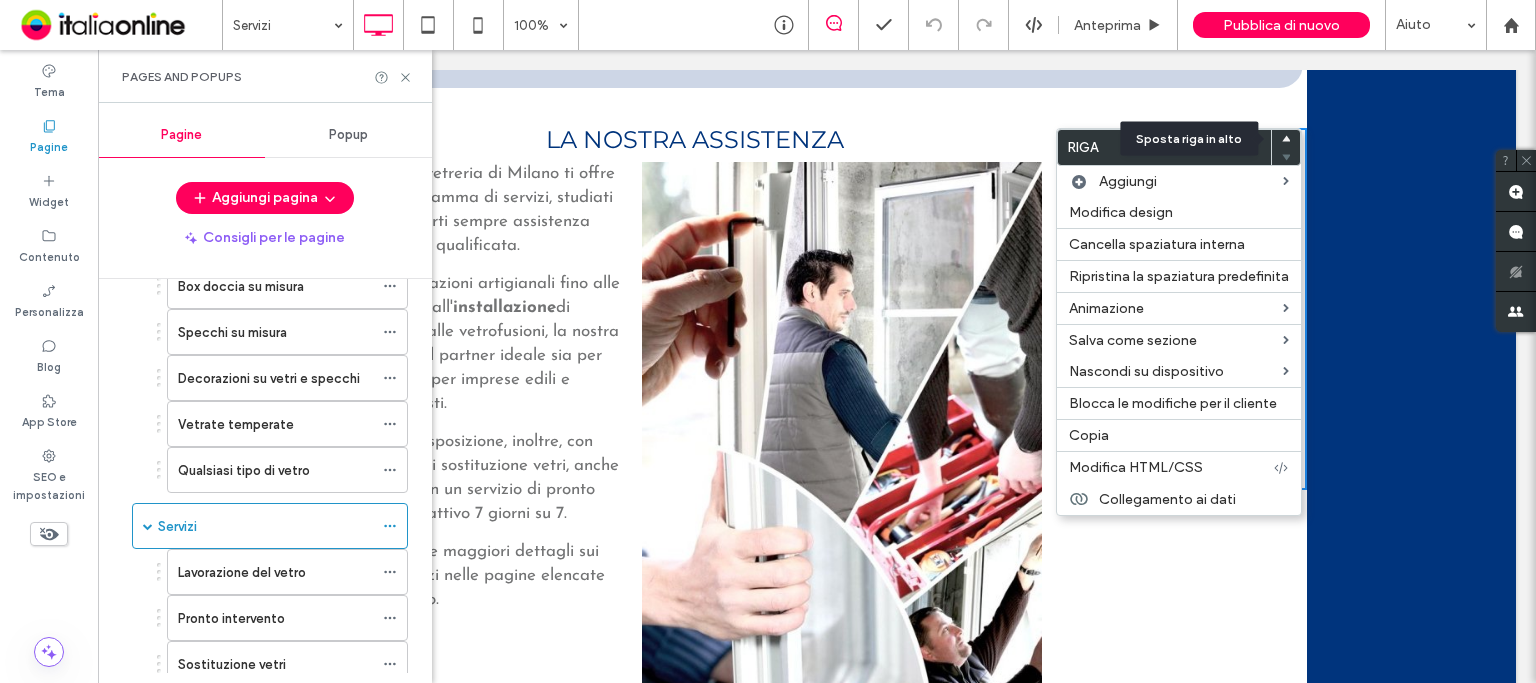 click at bounding box center (1286, 139) 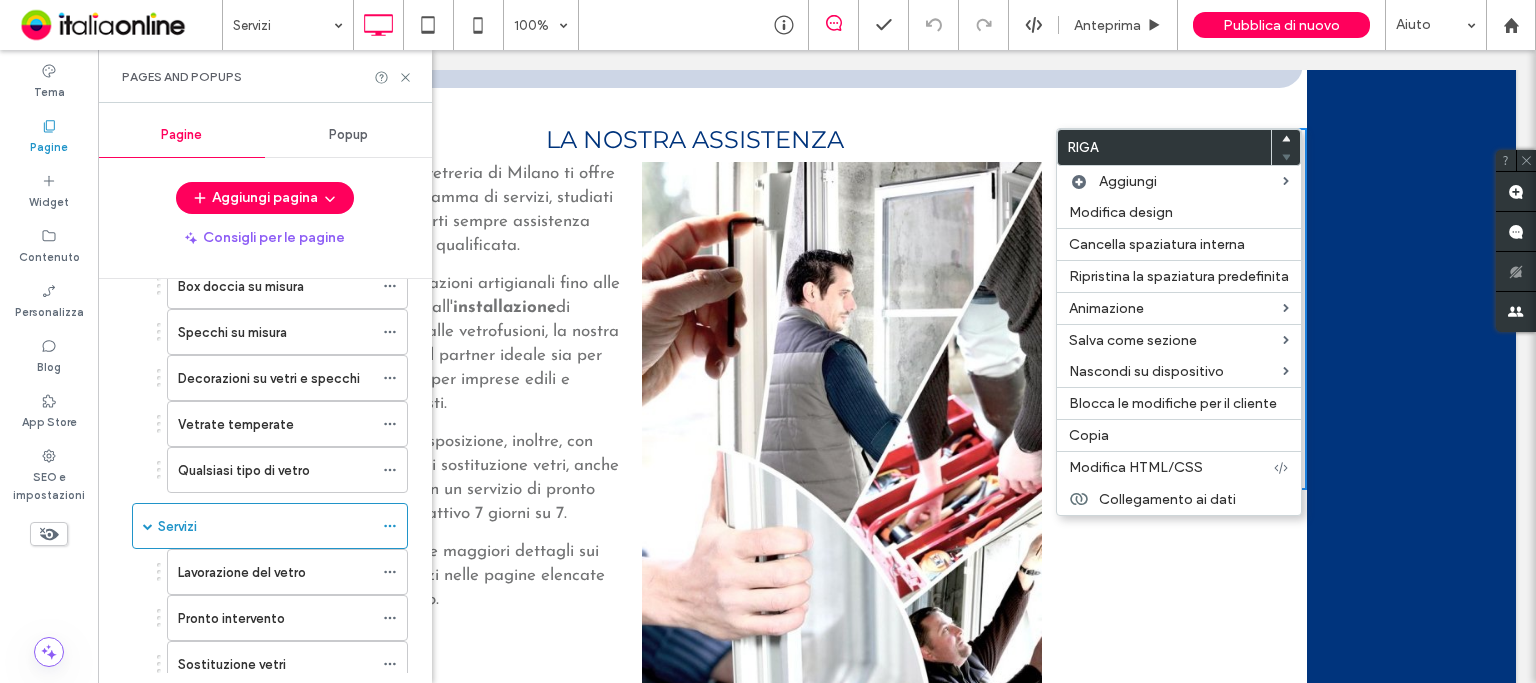 click on "**********" at bounding box center (817, 433) 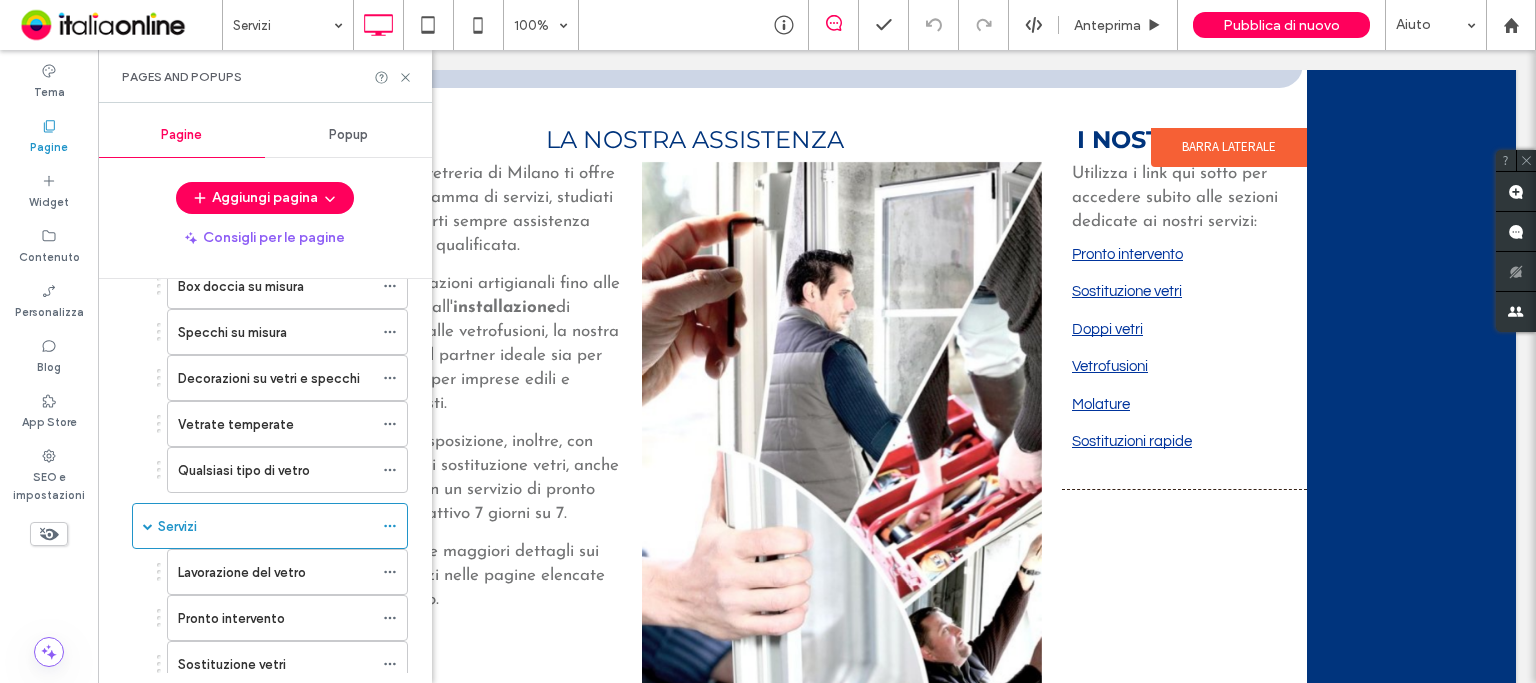 click on "Barra laterale" at bounding box center [1229, 148] 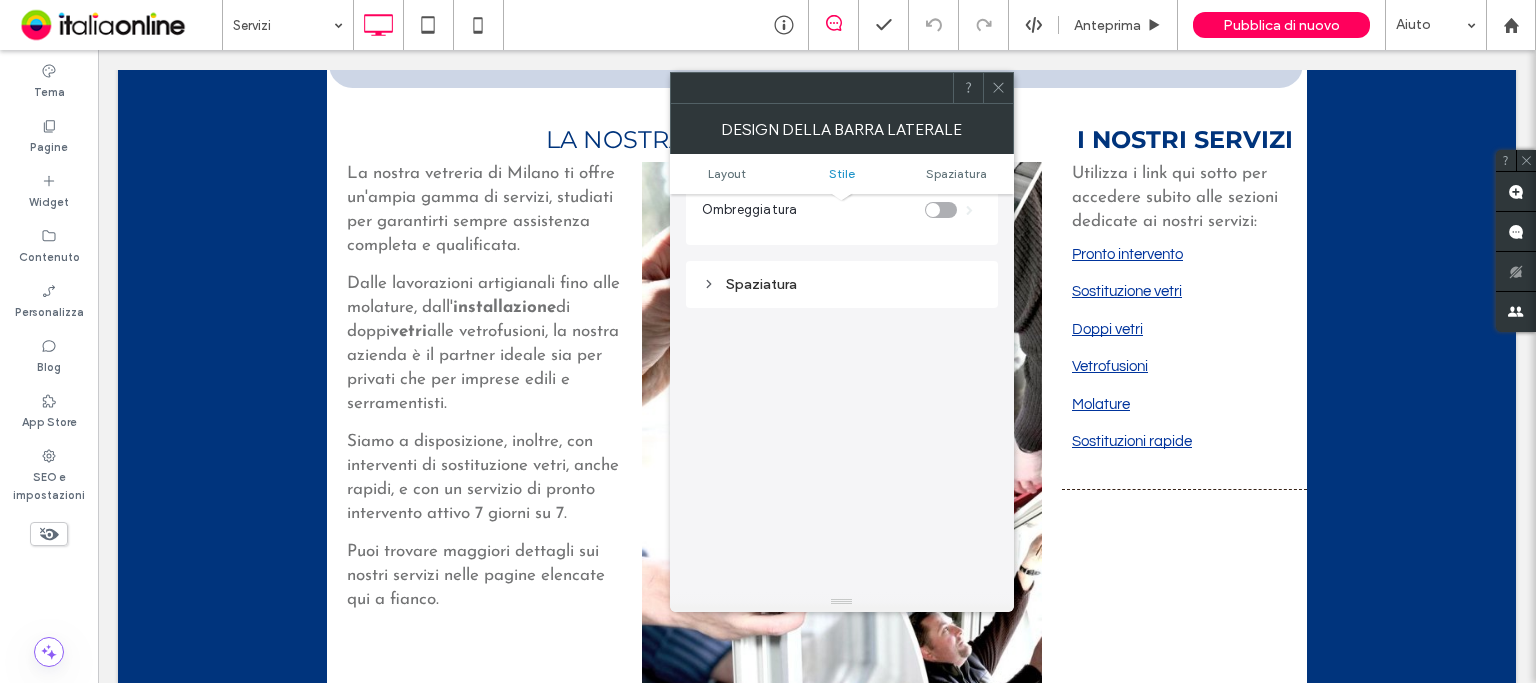 scroll, scrollTop: 651, scrollLeft: 0, axis: vertical 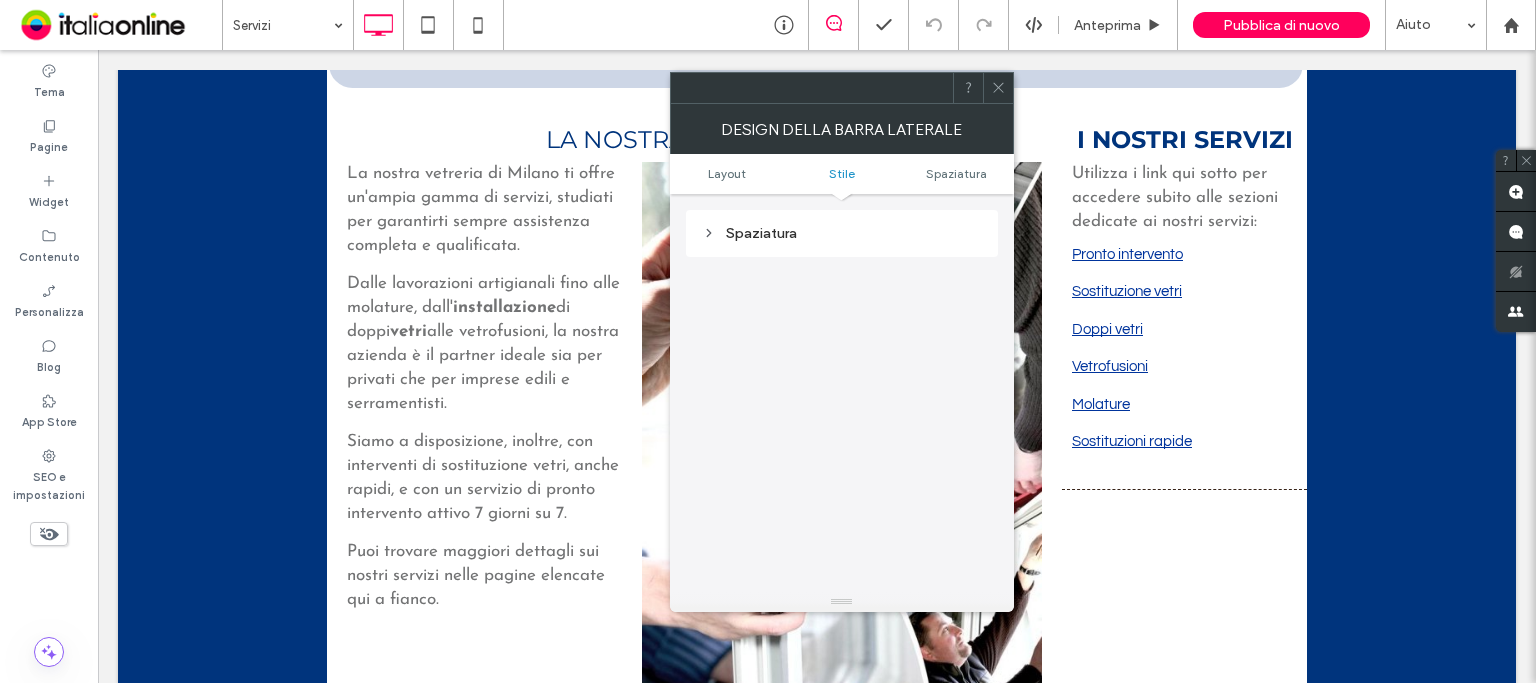 click at bounding box center [998, 88] 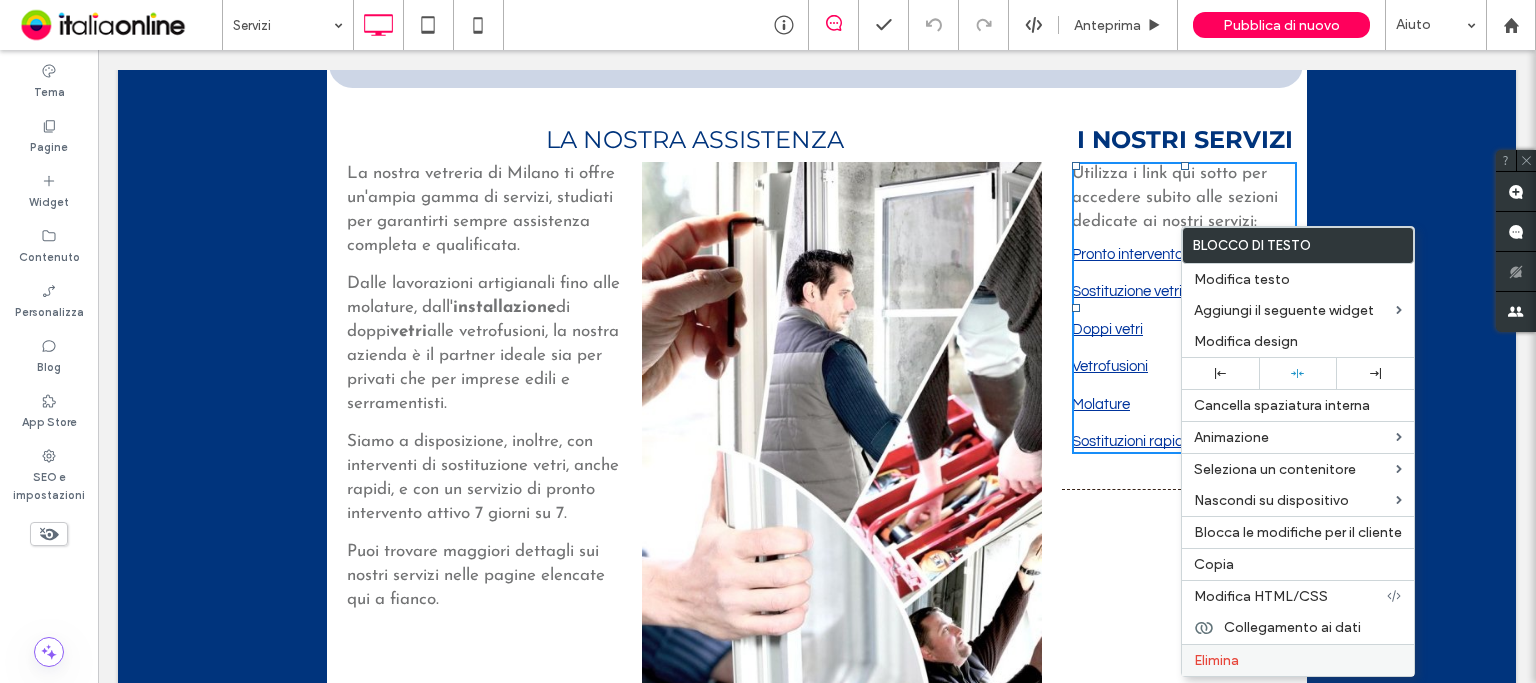 click on "Elimina" at bounding box center (1298, 660) 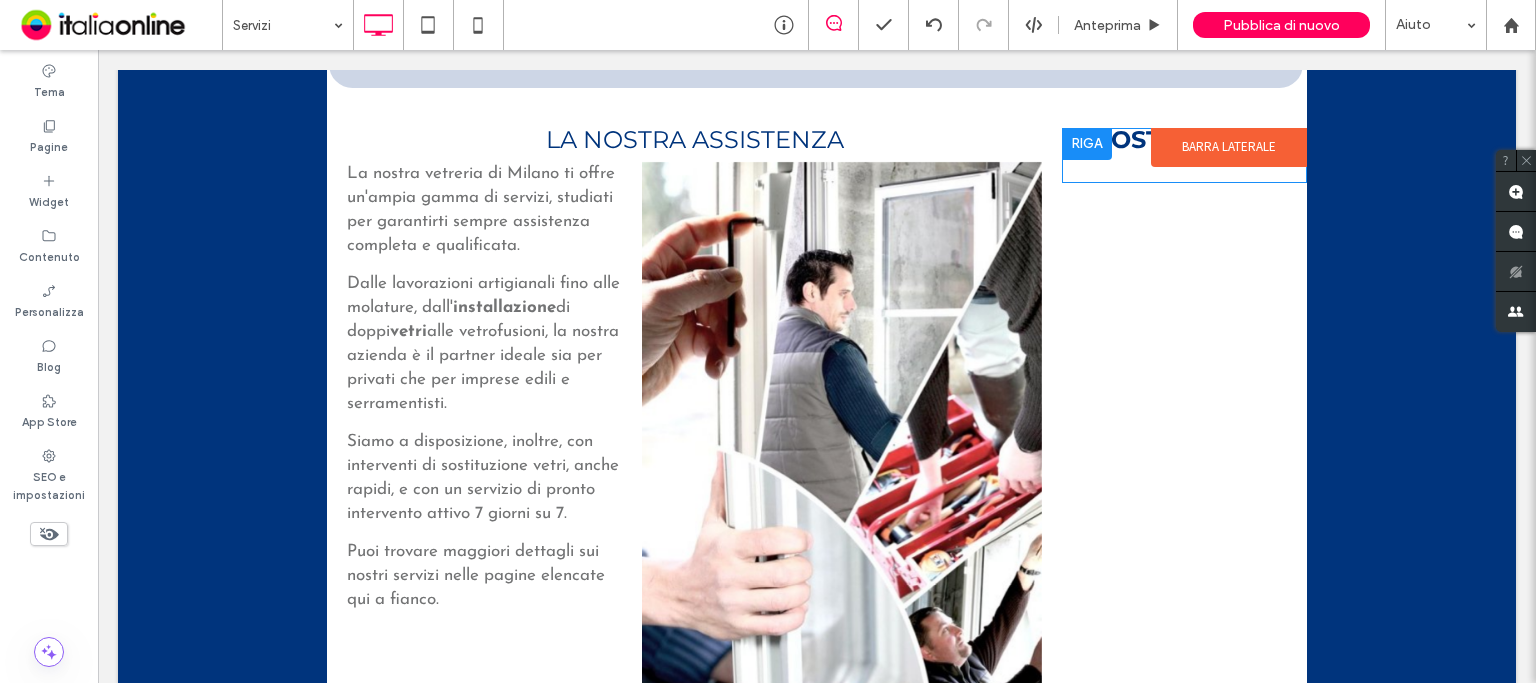 click at bounding box center (1087, 144) 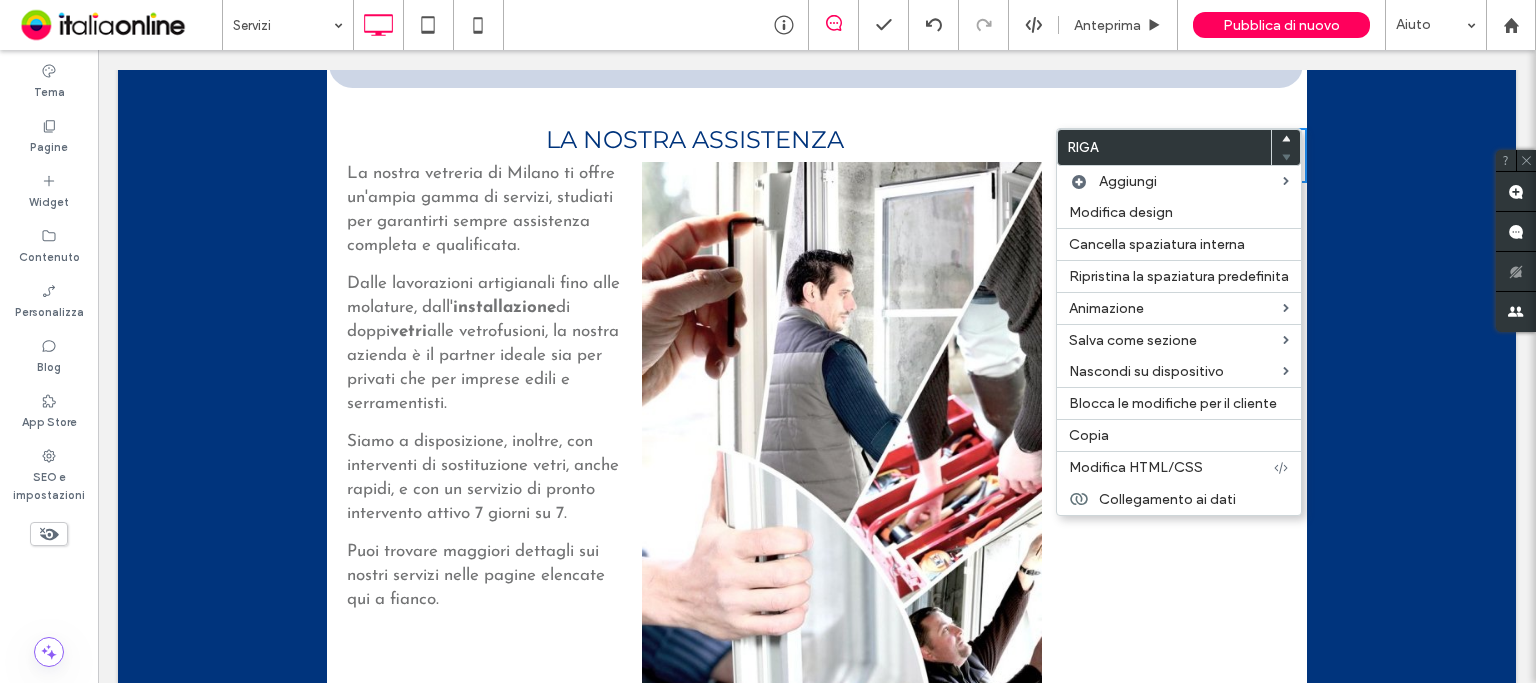 click on "Riga" at bounding box center (1164, 147) 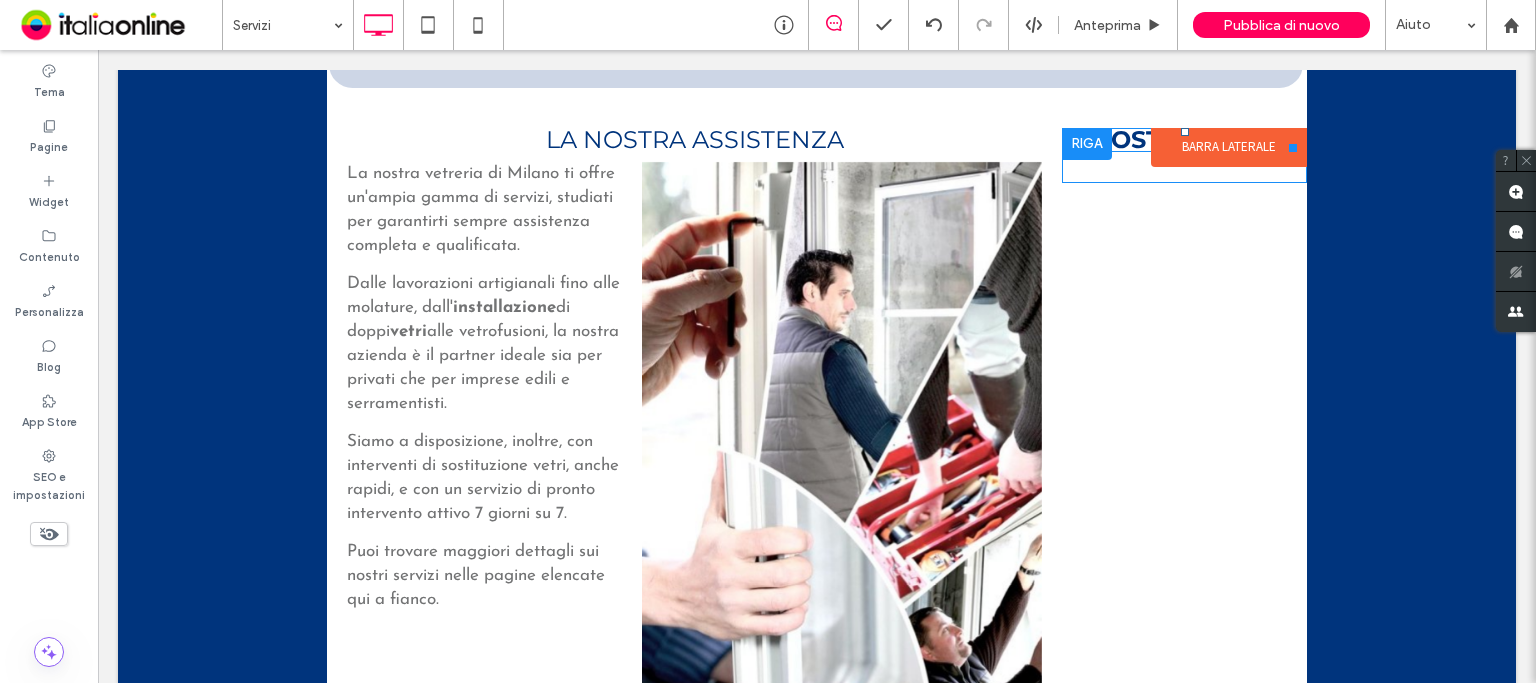 click on "I NOSTRI SERVIZI" at bounding box center [1184, 140] 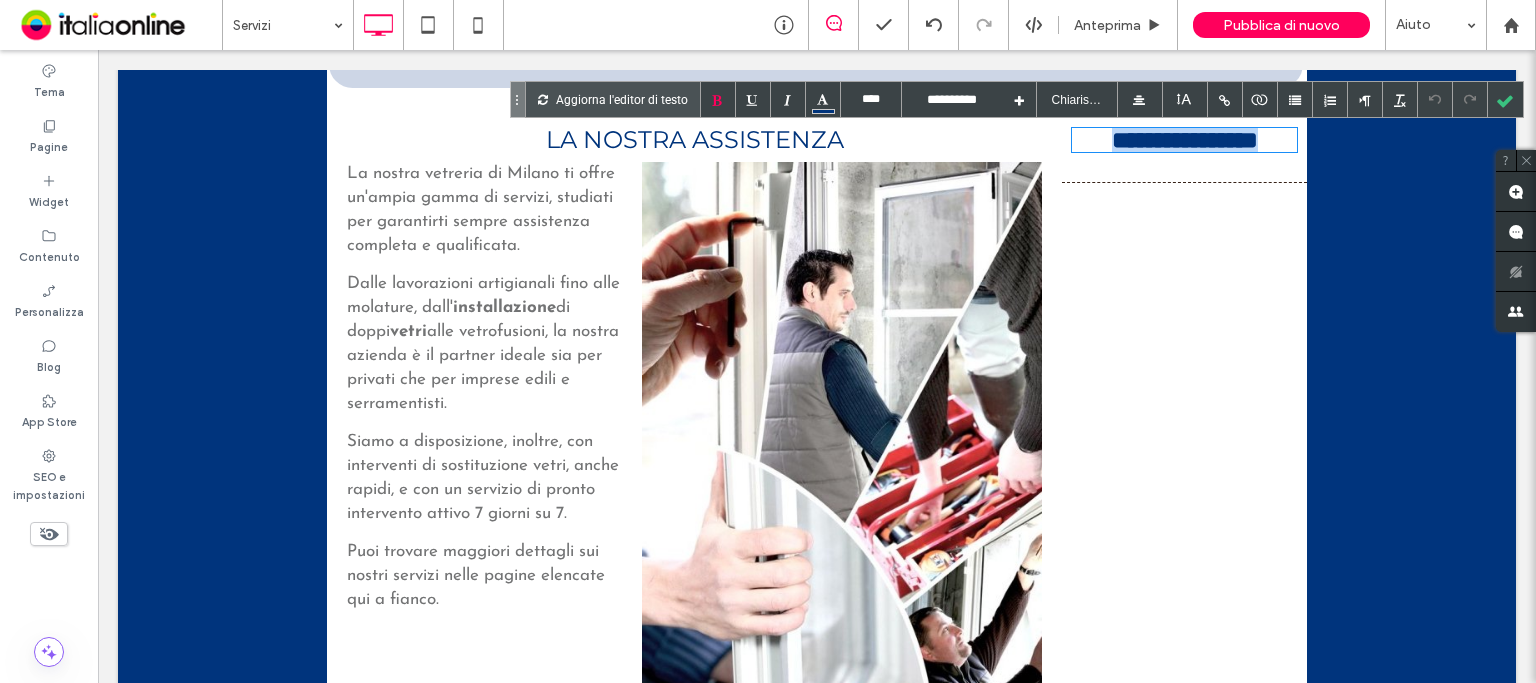 drag, startPoint x: 1285, startPoint y: 136, endPoint x: 1063, endPoint y: 131, distance: 222.0563 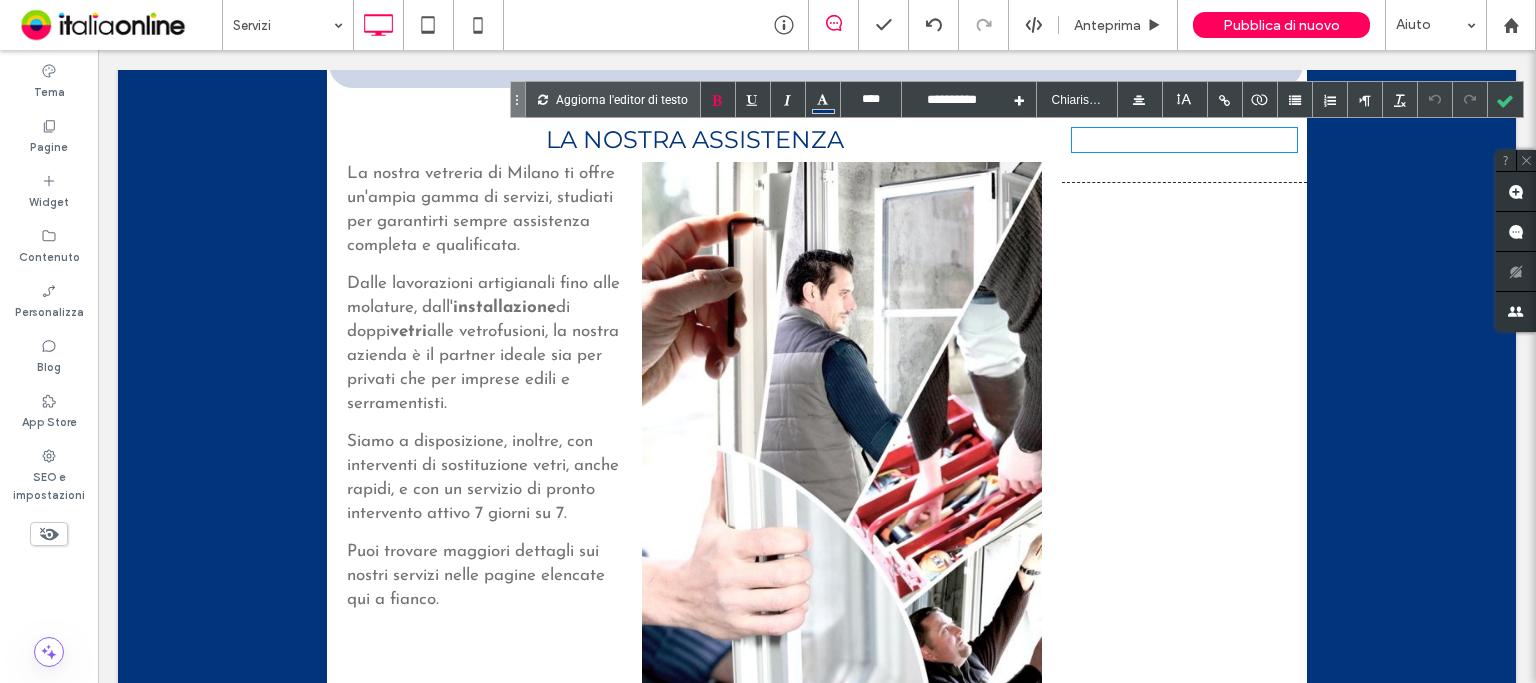 type 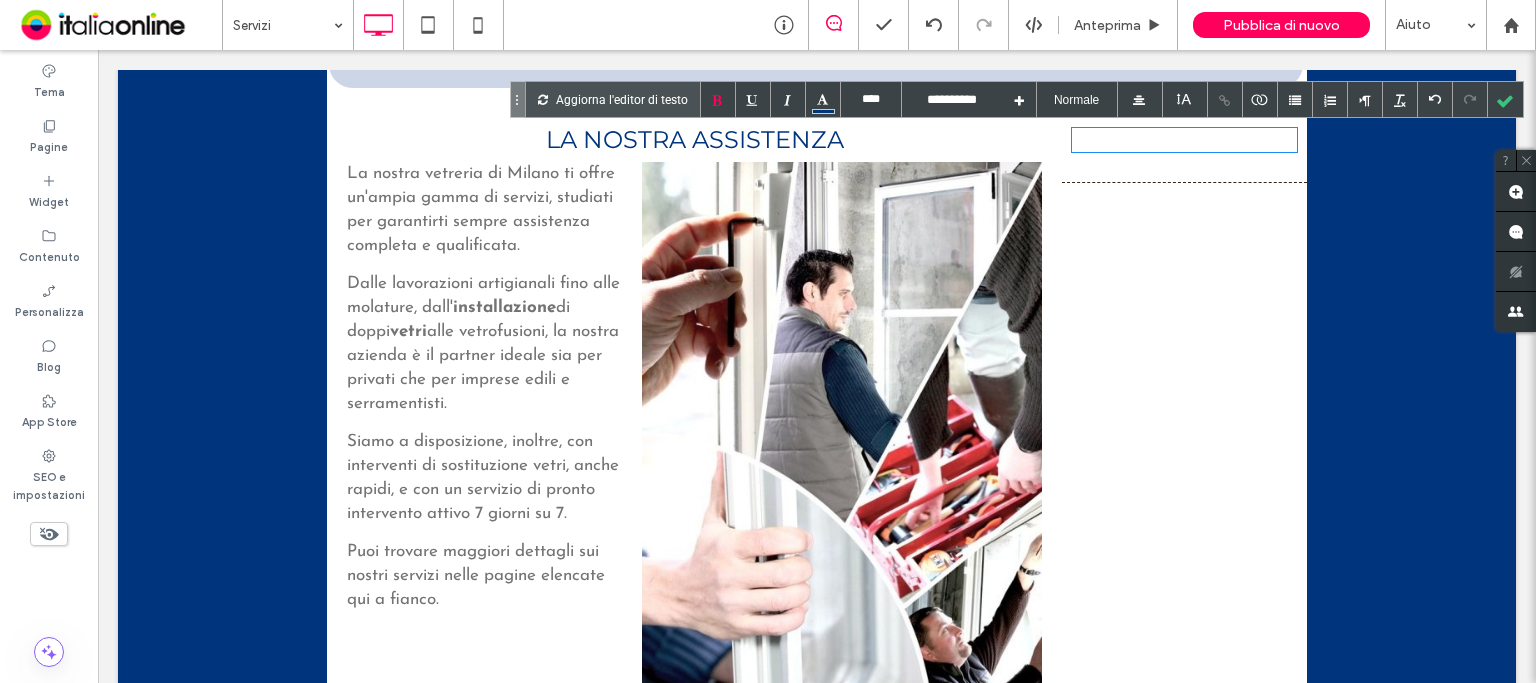 type on "*********" 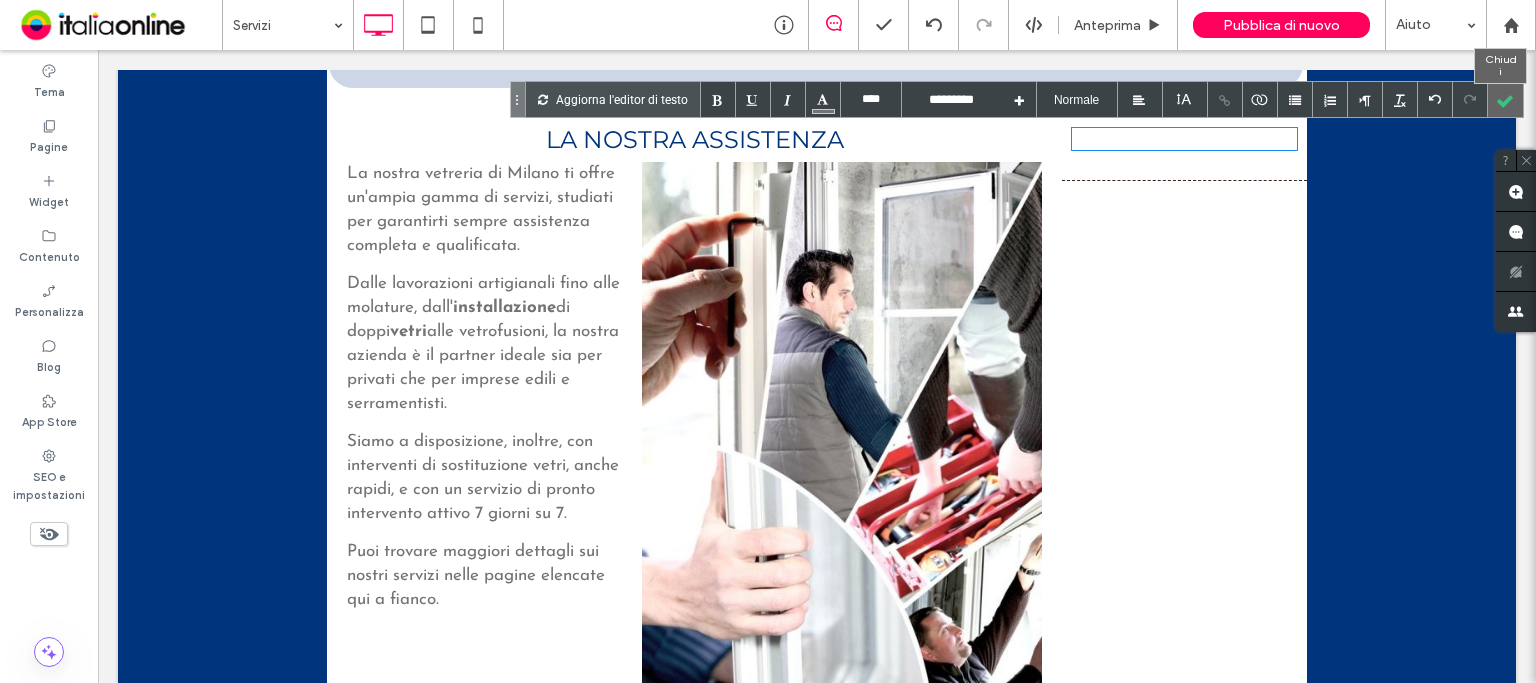 click at bounding box center (1505, 99) 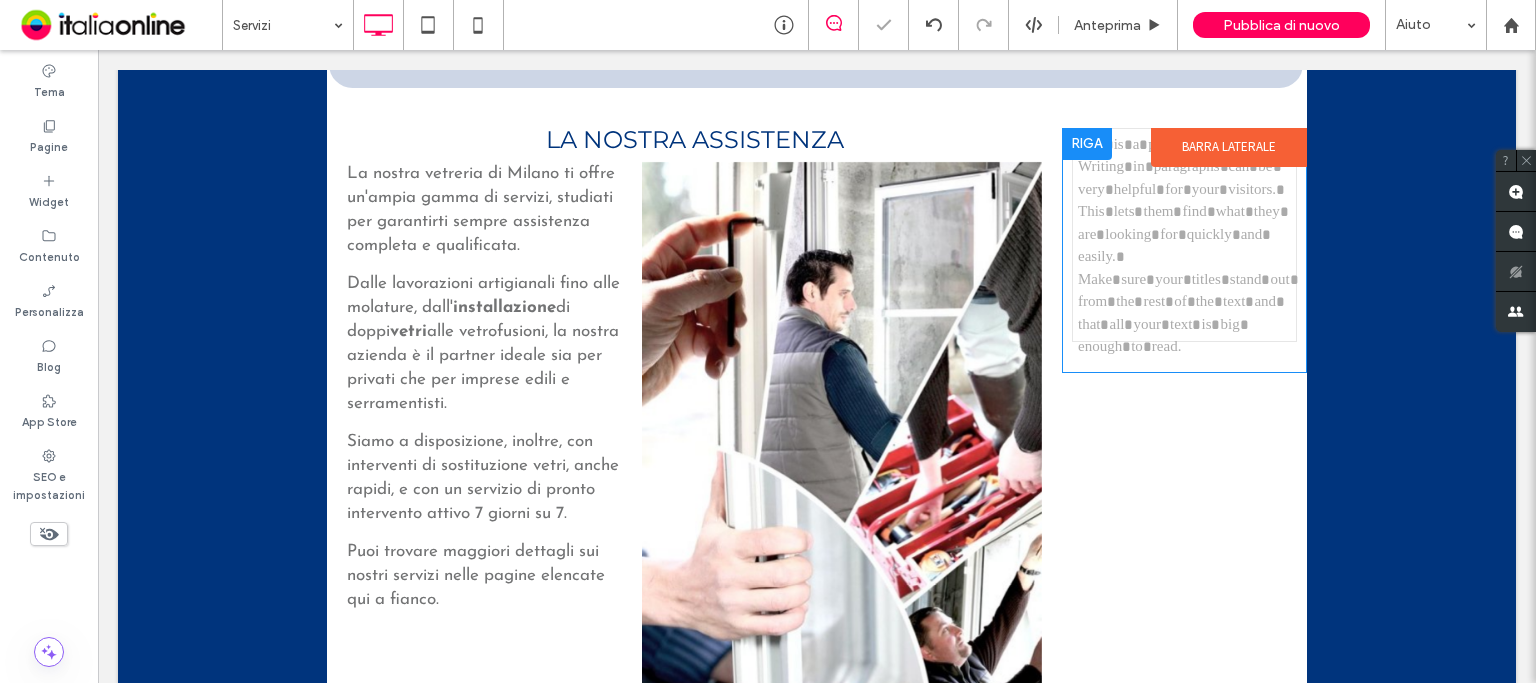click on "**********" at bounding box center (817, 433) 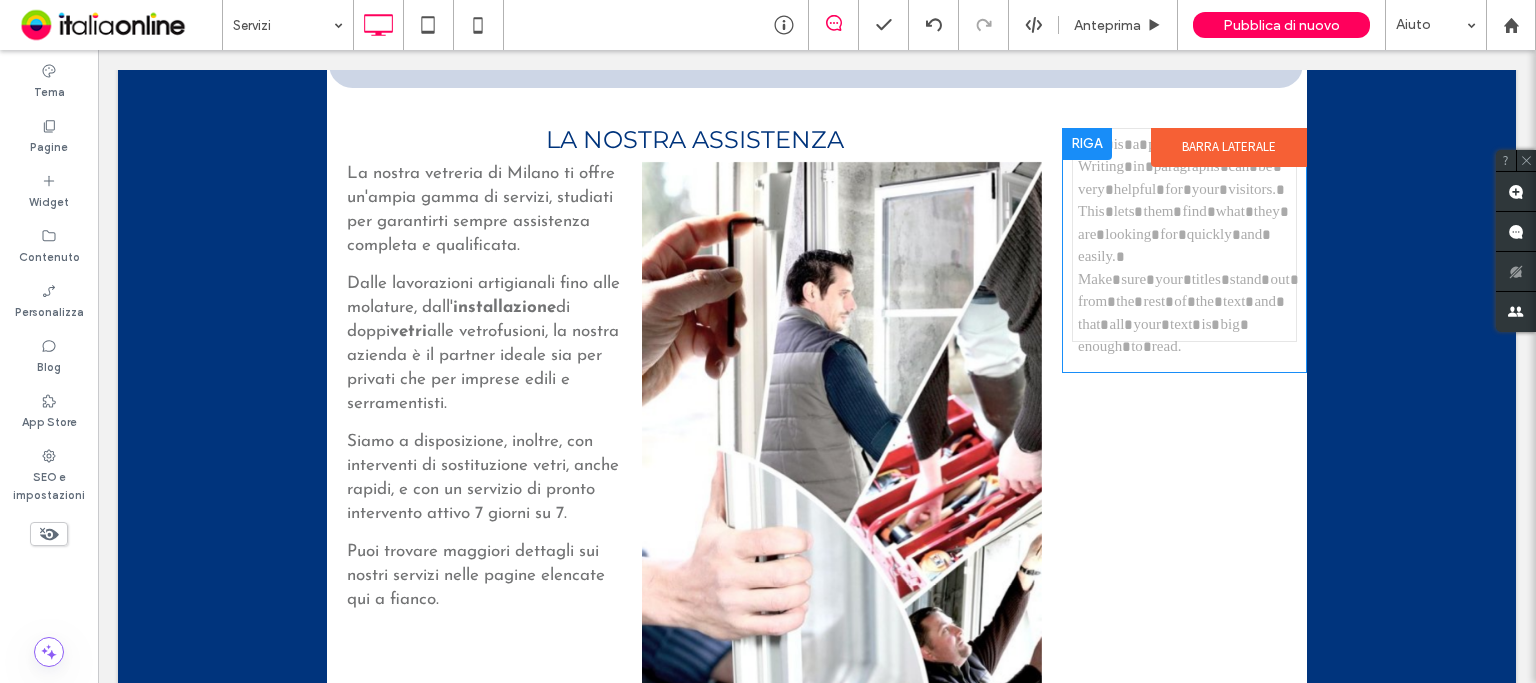 click on "Barra laterale" at bounding box center (1229, 148) 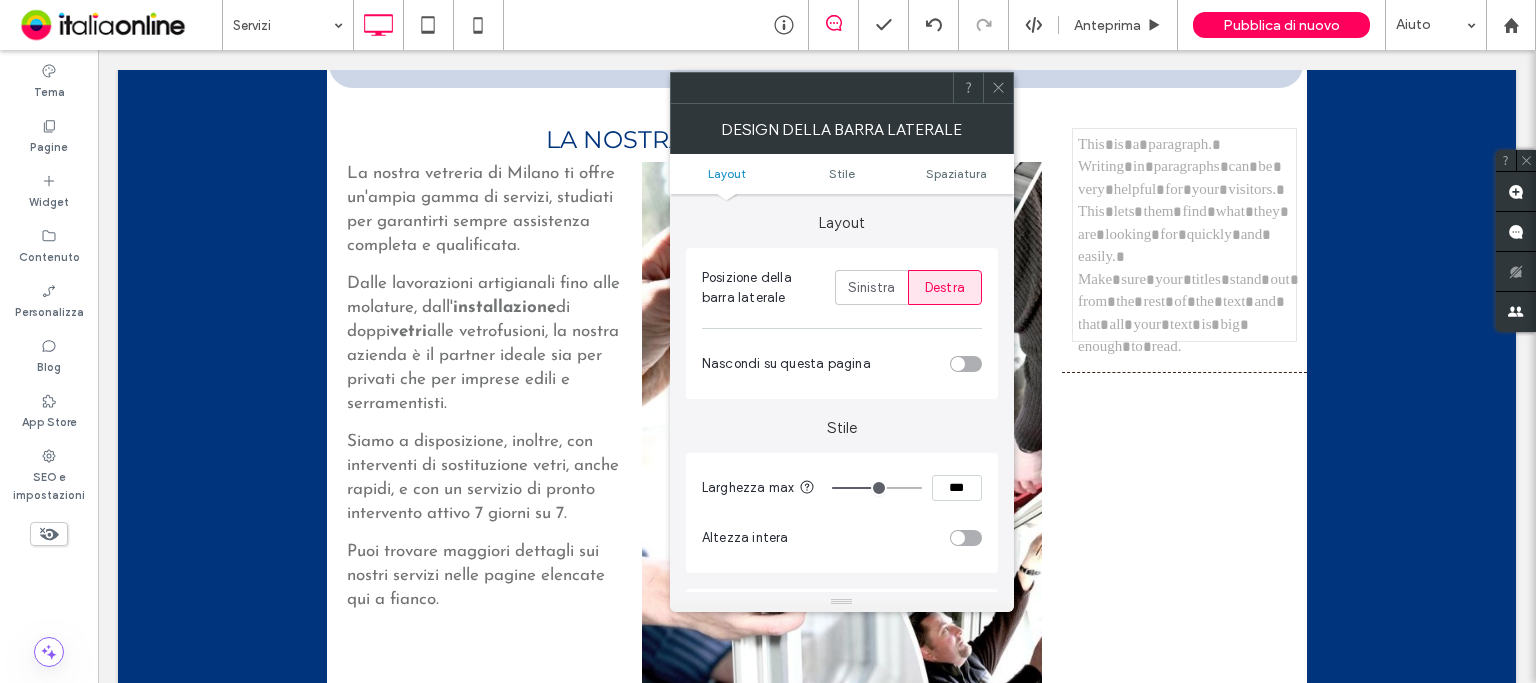 click 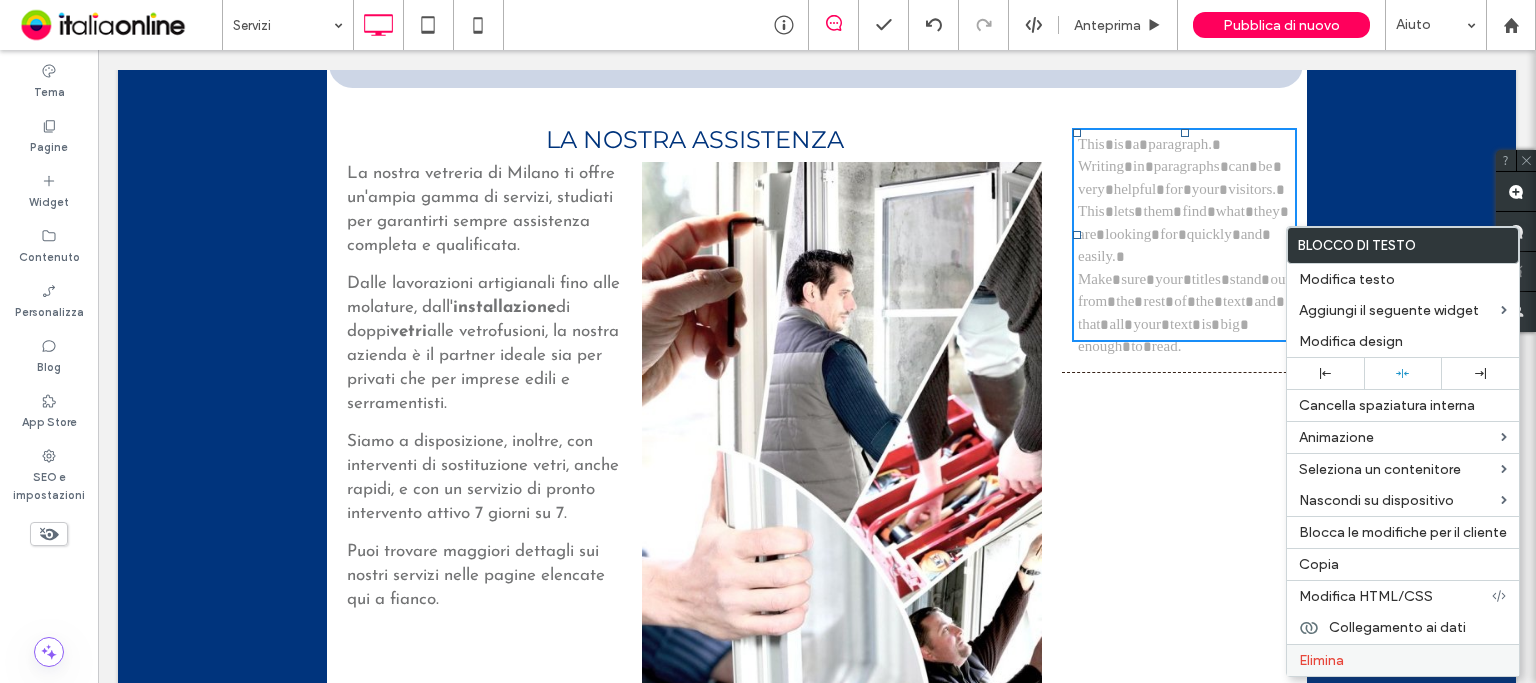 click on "Elimina" at bounding box center [1403, 660] 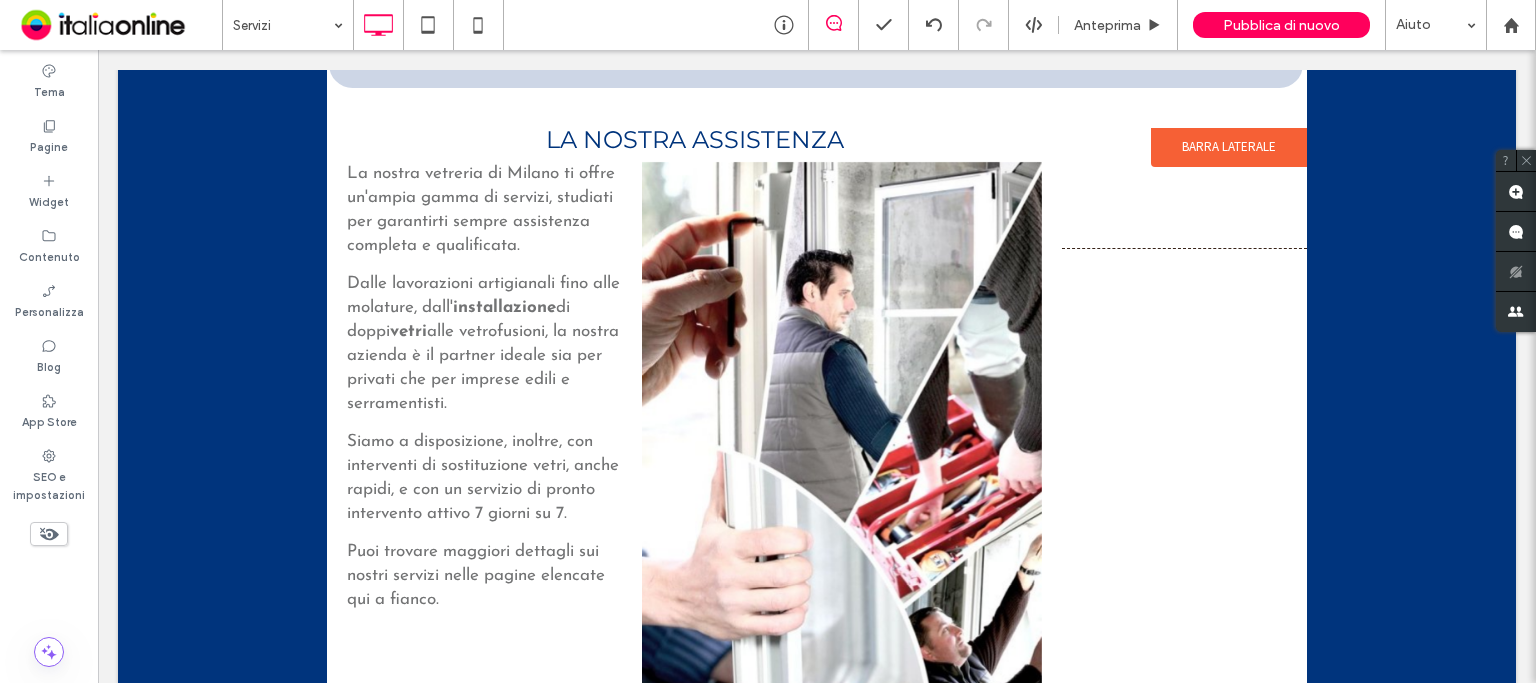 click on "Barra laterale" at bounding box center (1229, 148) 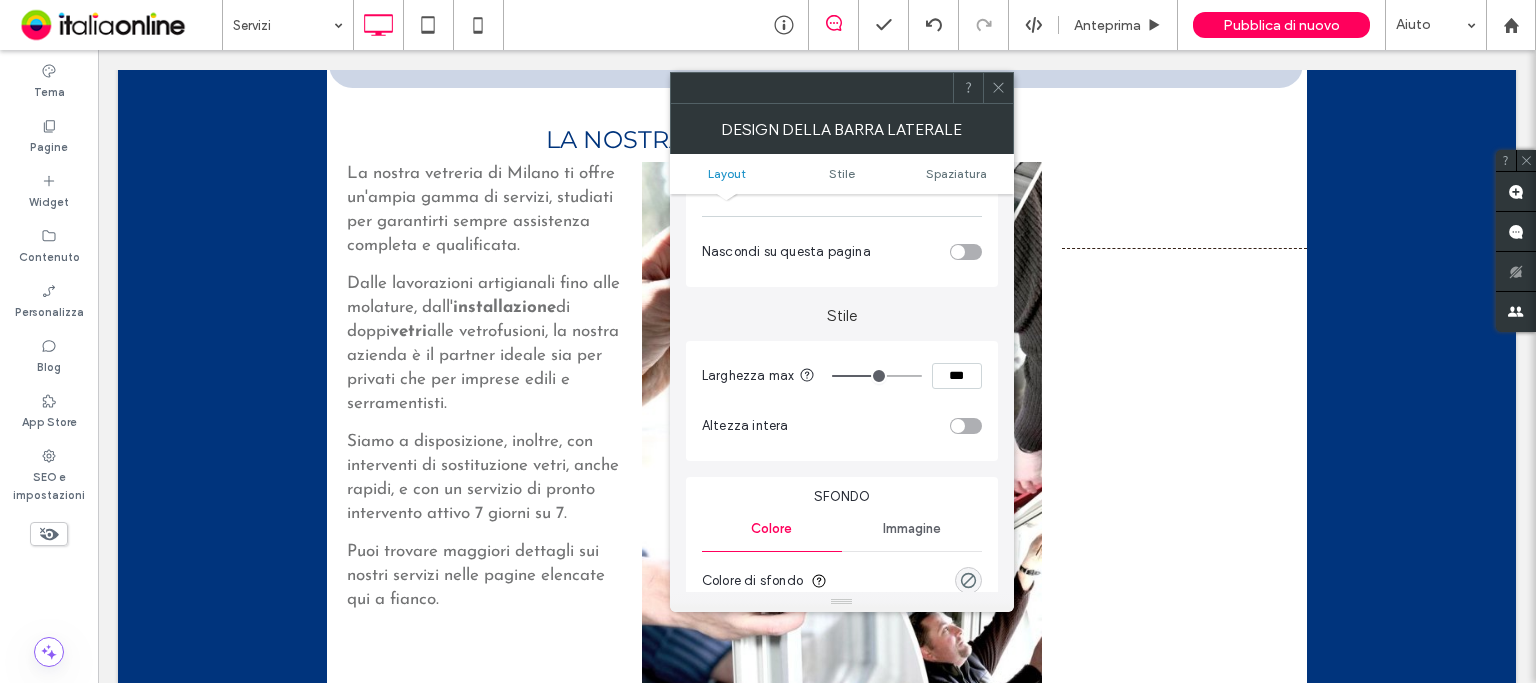 scroll, scrollTop: 100, scrollLeft: 0, axis: vertical 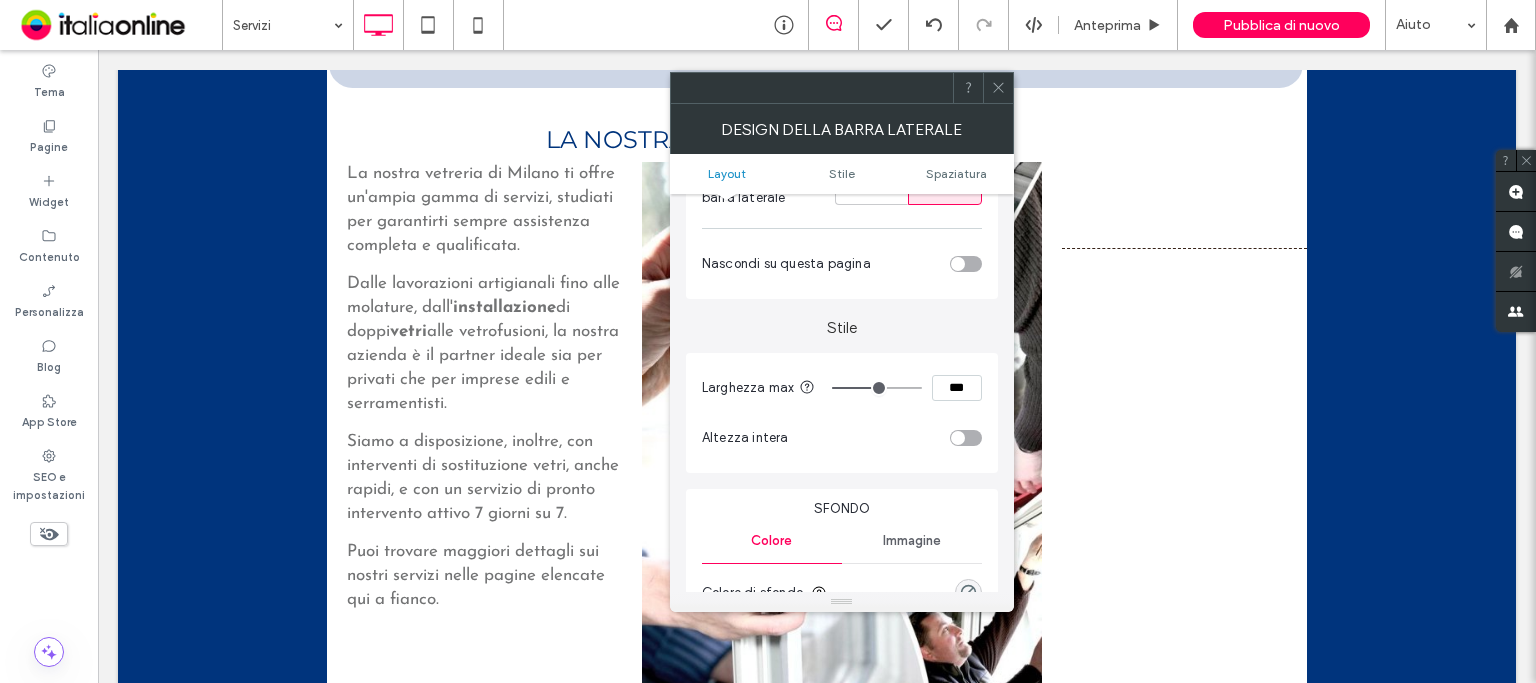 click 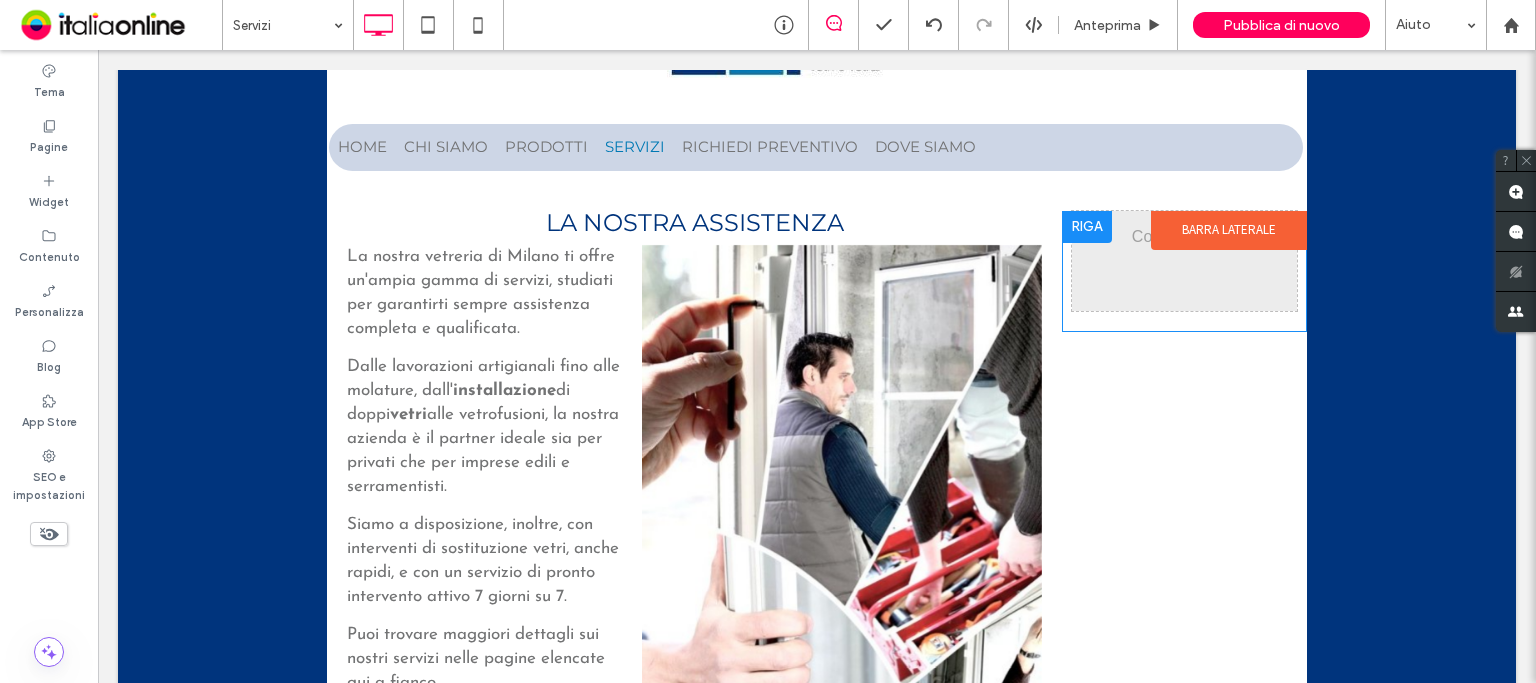 scroll, scrollTop: 0, scrollLeft: 0, axis: both 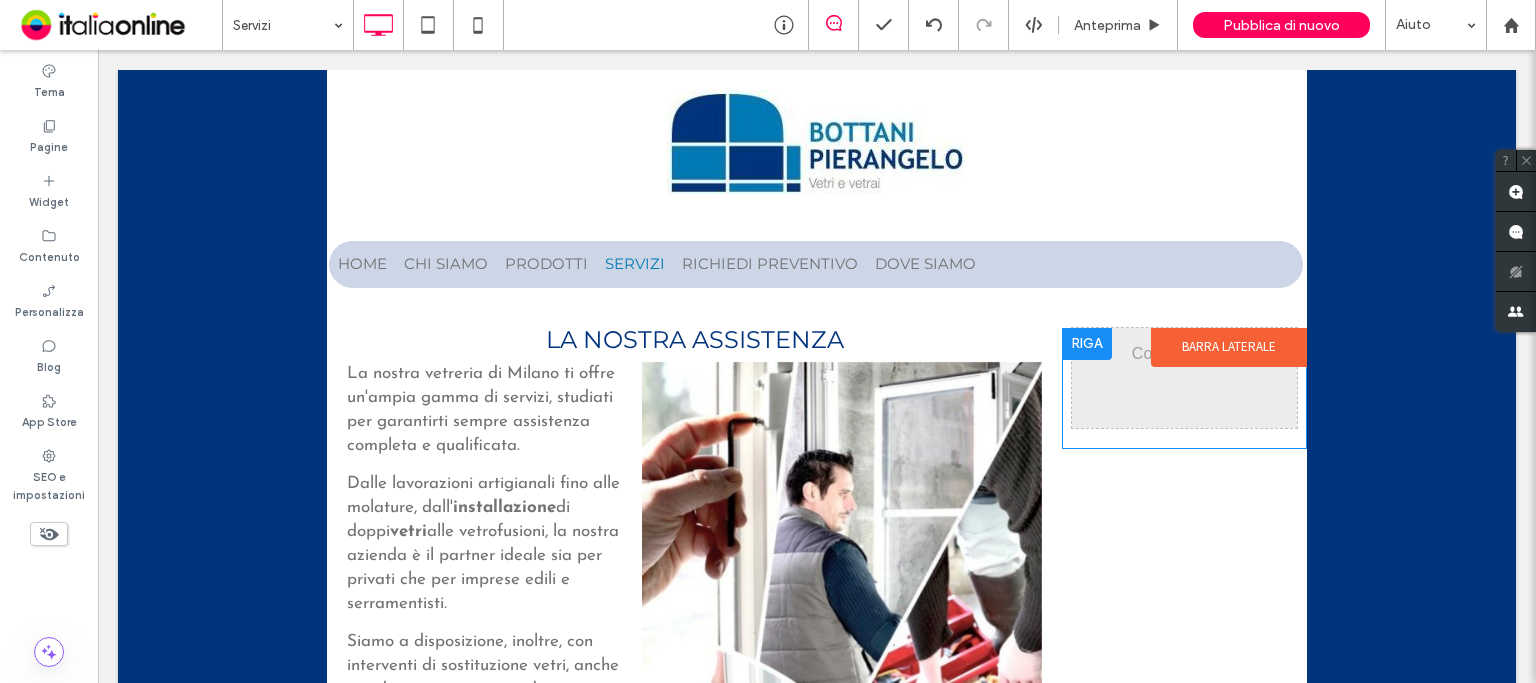 click at bounding box center [1087, 344] 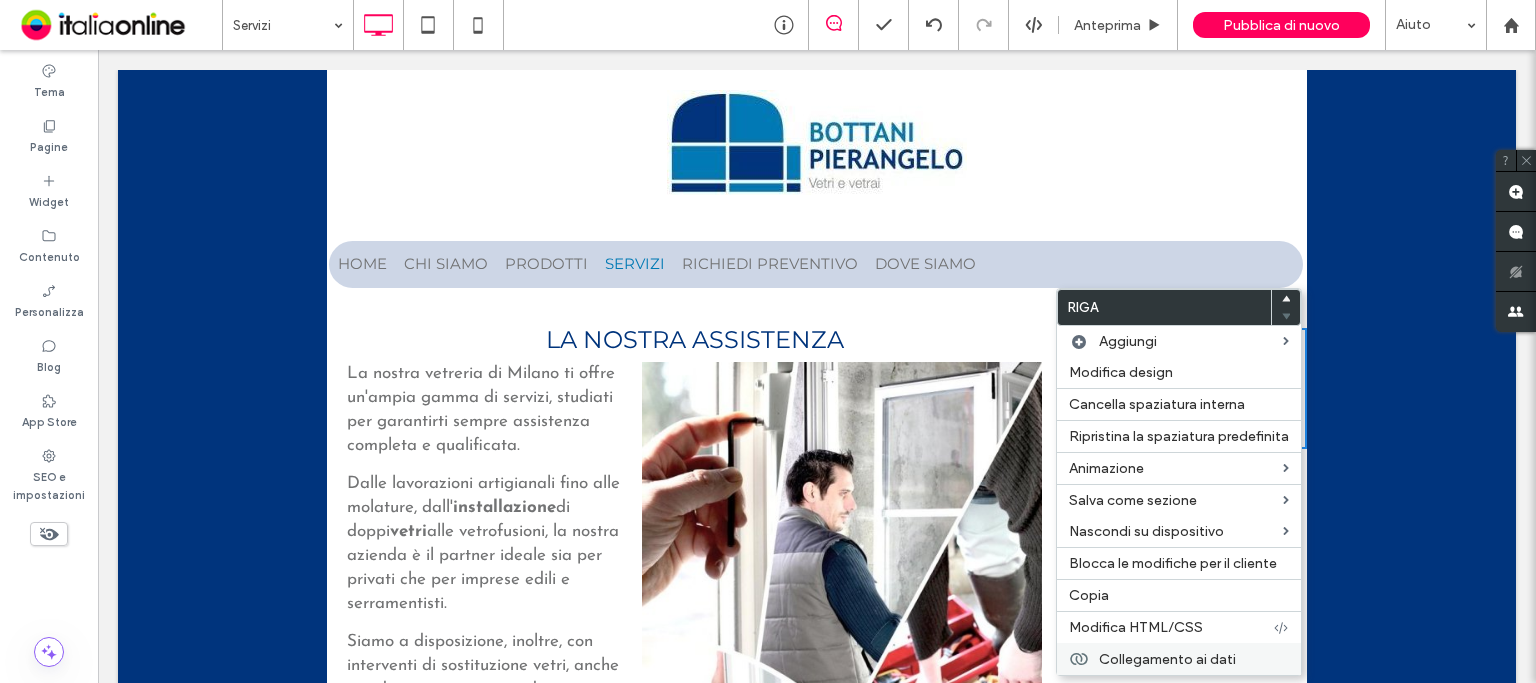 click on "Collegamento ai dati" at bounding box center [1167, 659] 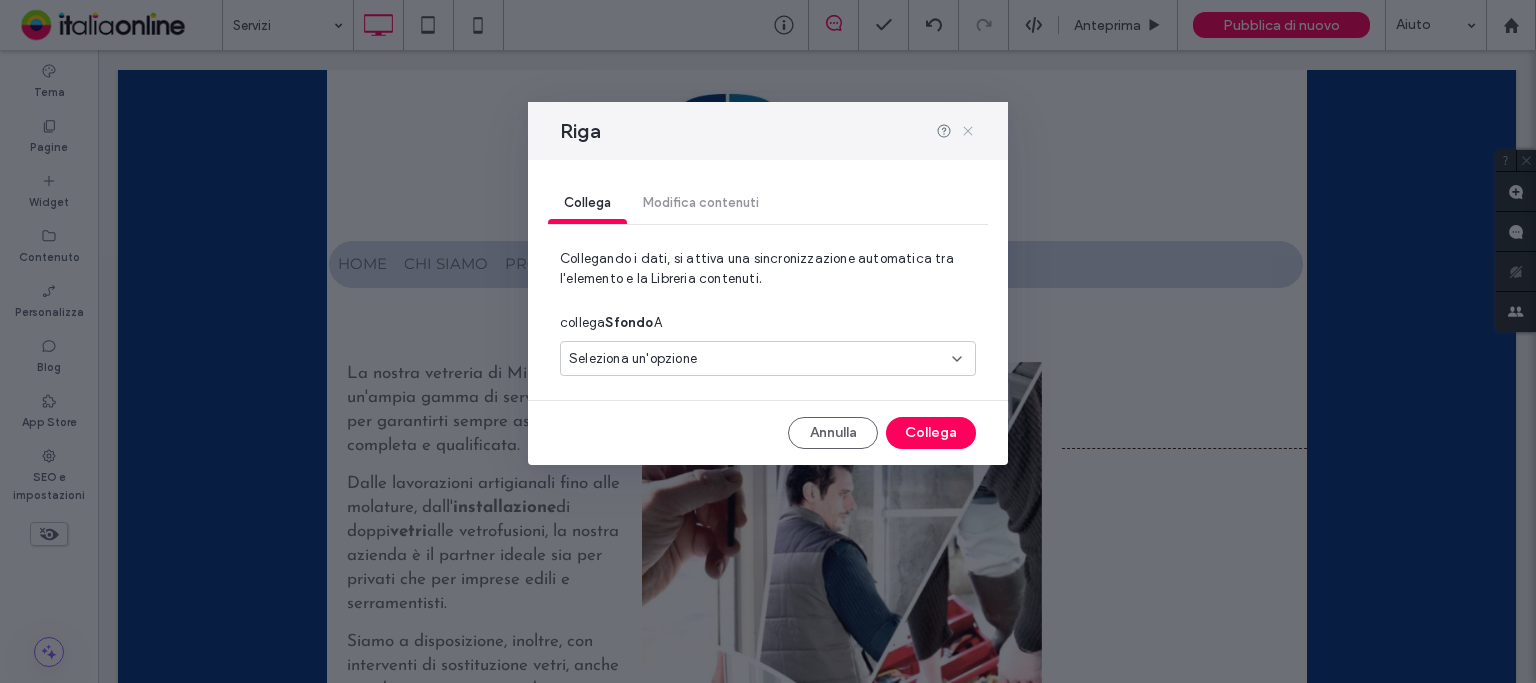 click 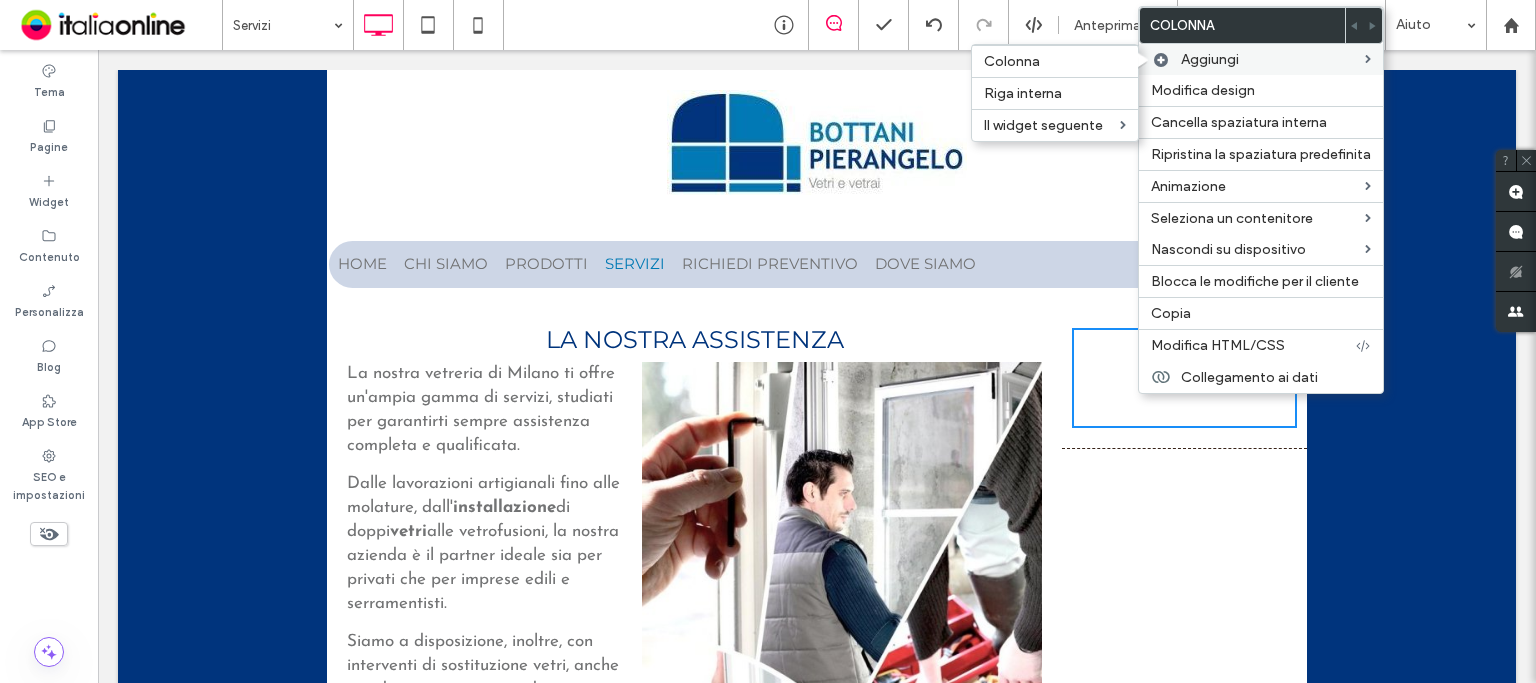 click at bounding box center (1368, 59) 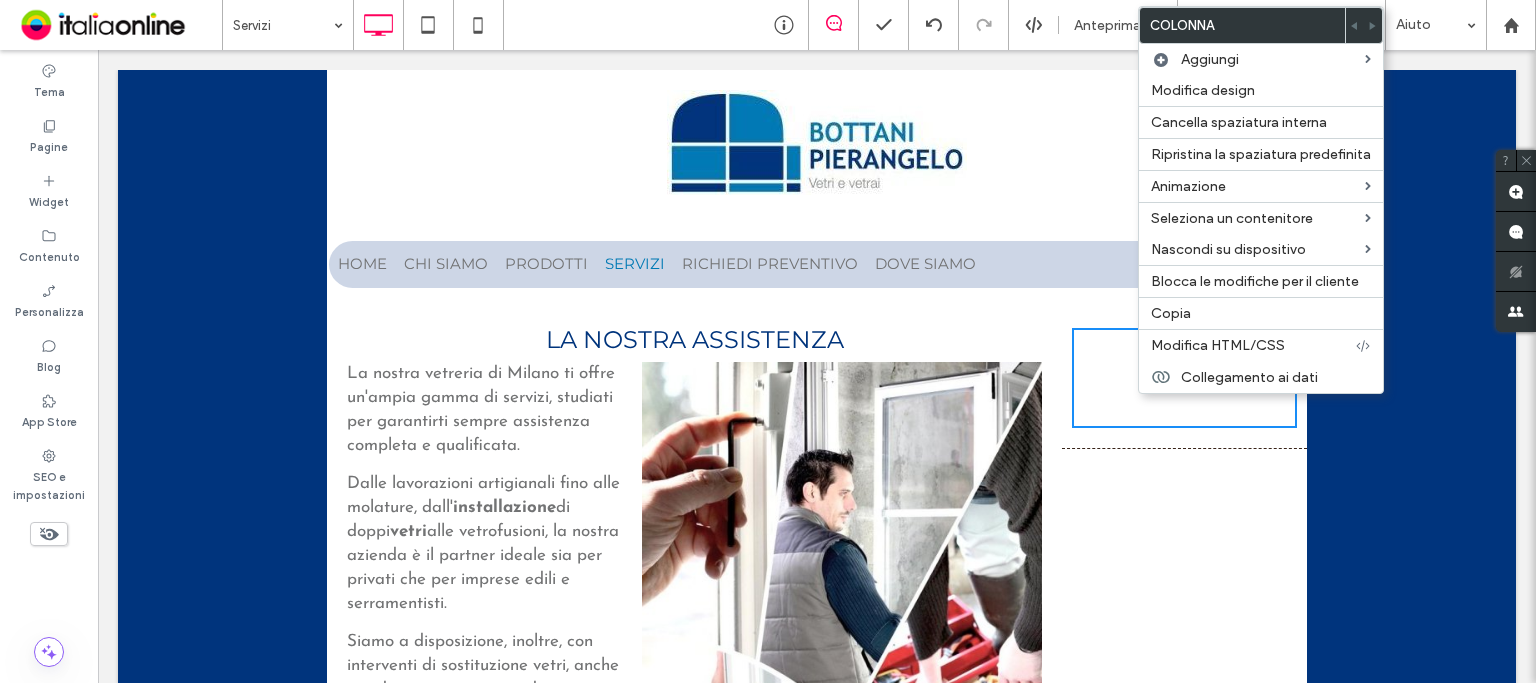 click on "**********" at bounding box center [817, 746] 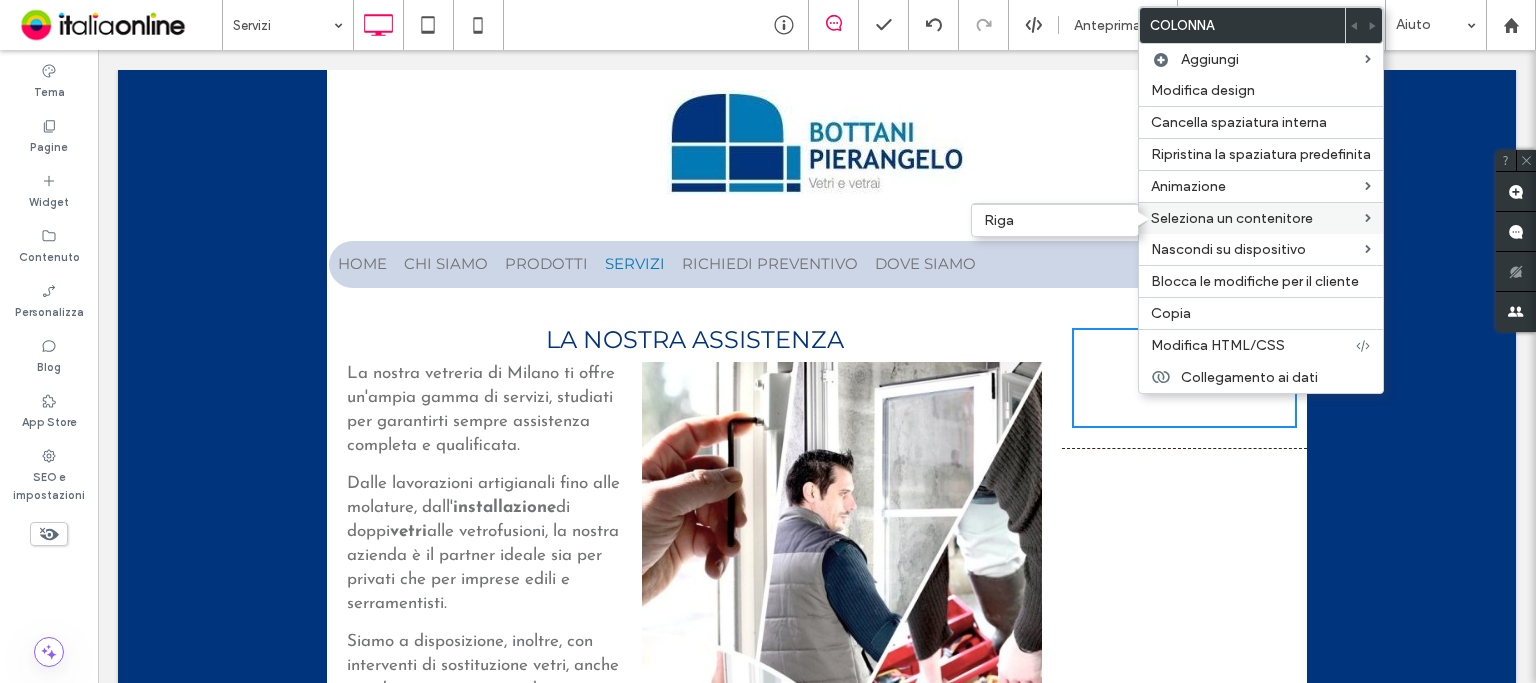 click on "Seleziona un contenitore Riga" at bounding box center [1261, 218] 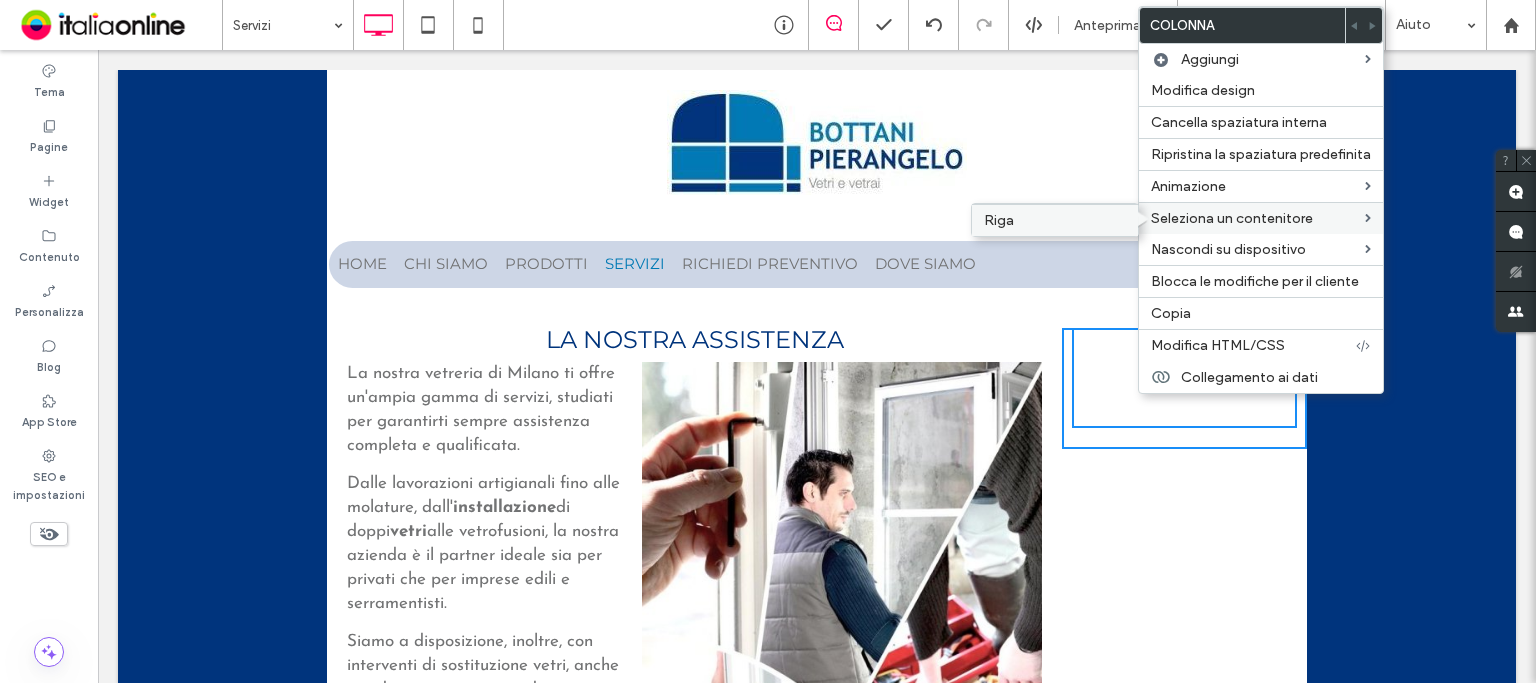 click on "Riga" at bounding box center (1055, 220) 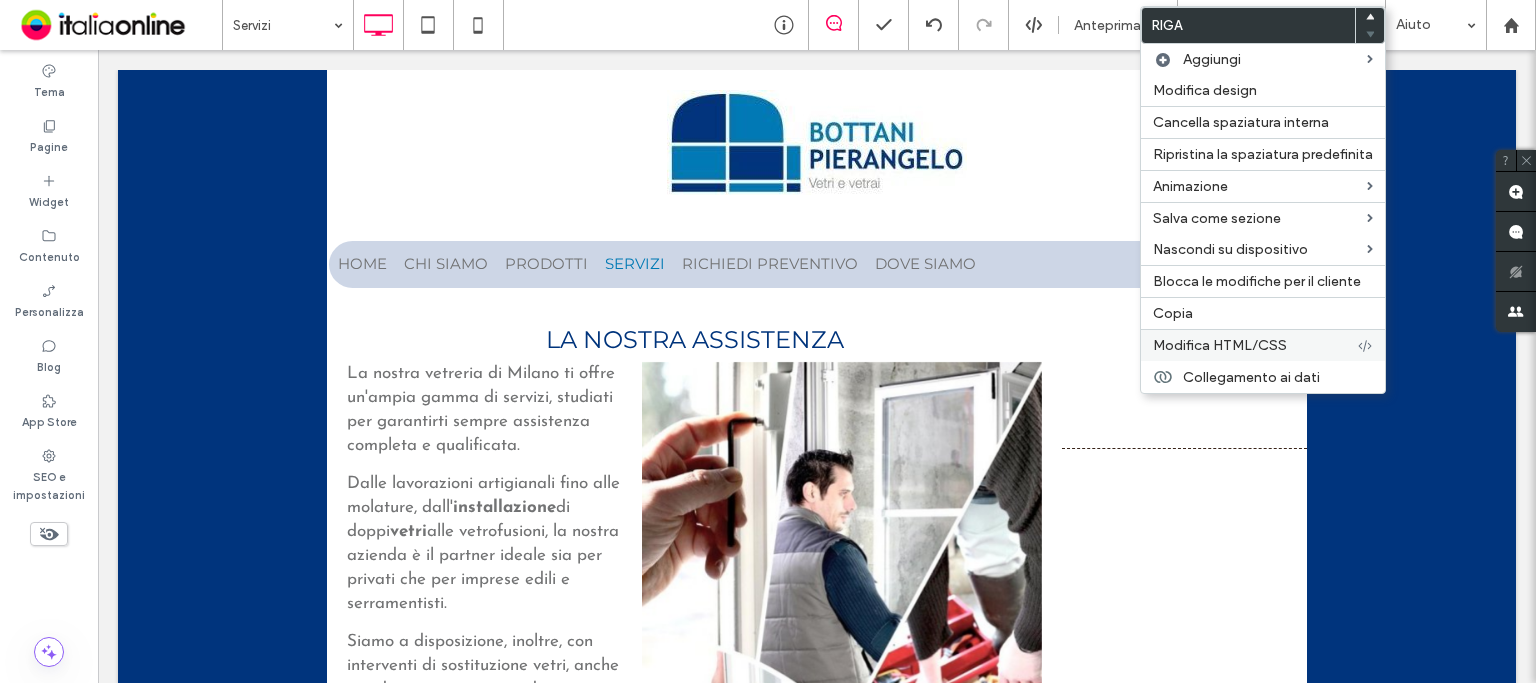 click on "Modifica HTML/CSS" at bounding box center [1220, 345] 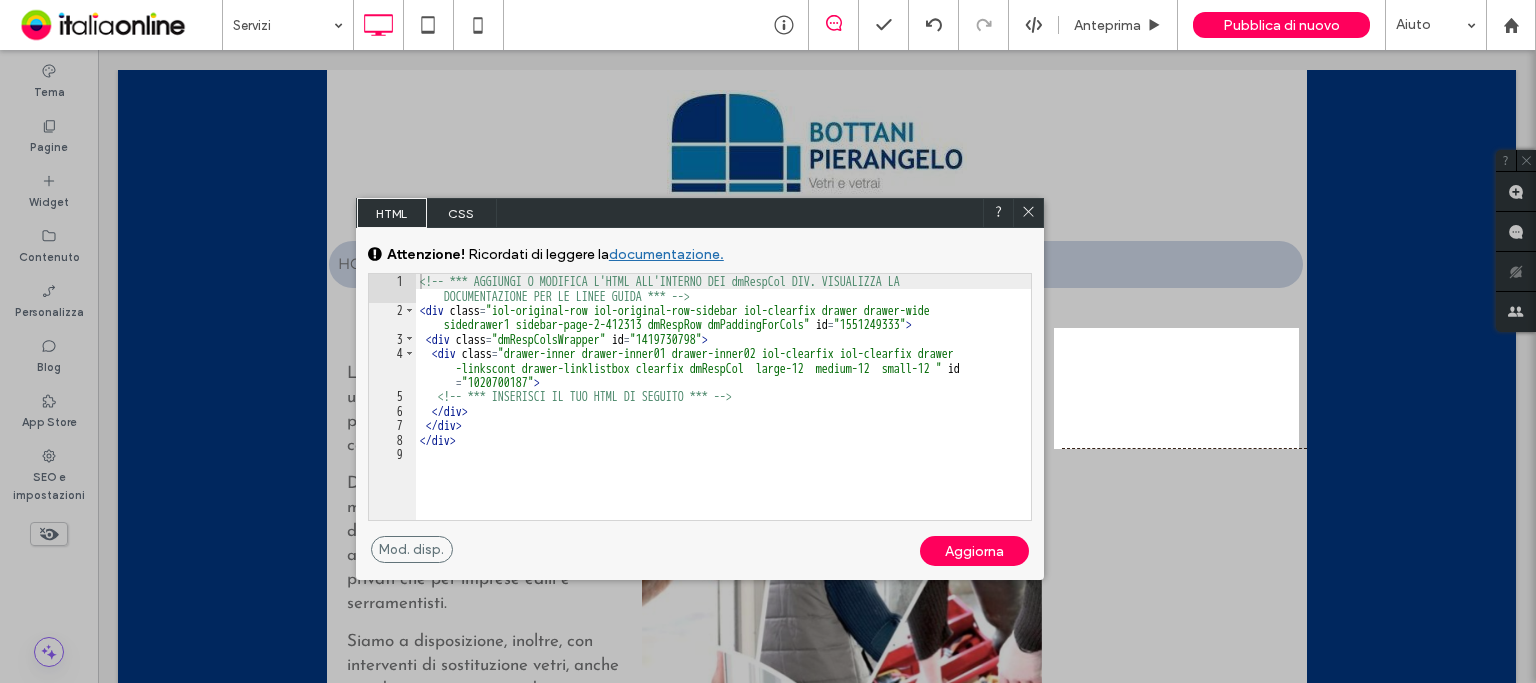 click at bounding box center (1028, 213) 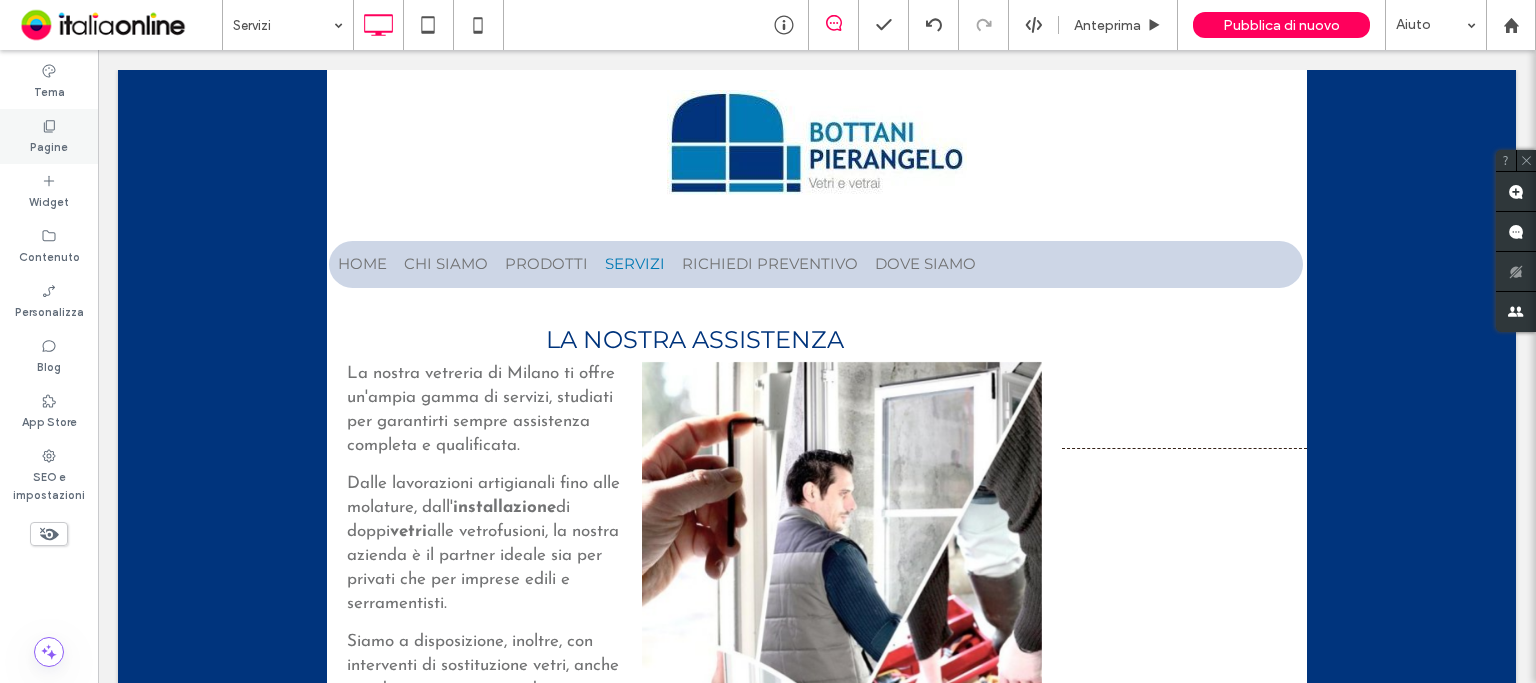 click on "Pagine" at bounding box center [49, 136] 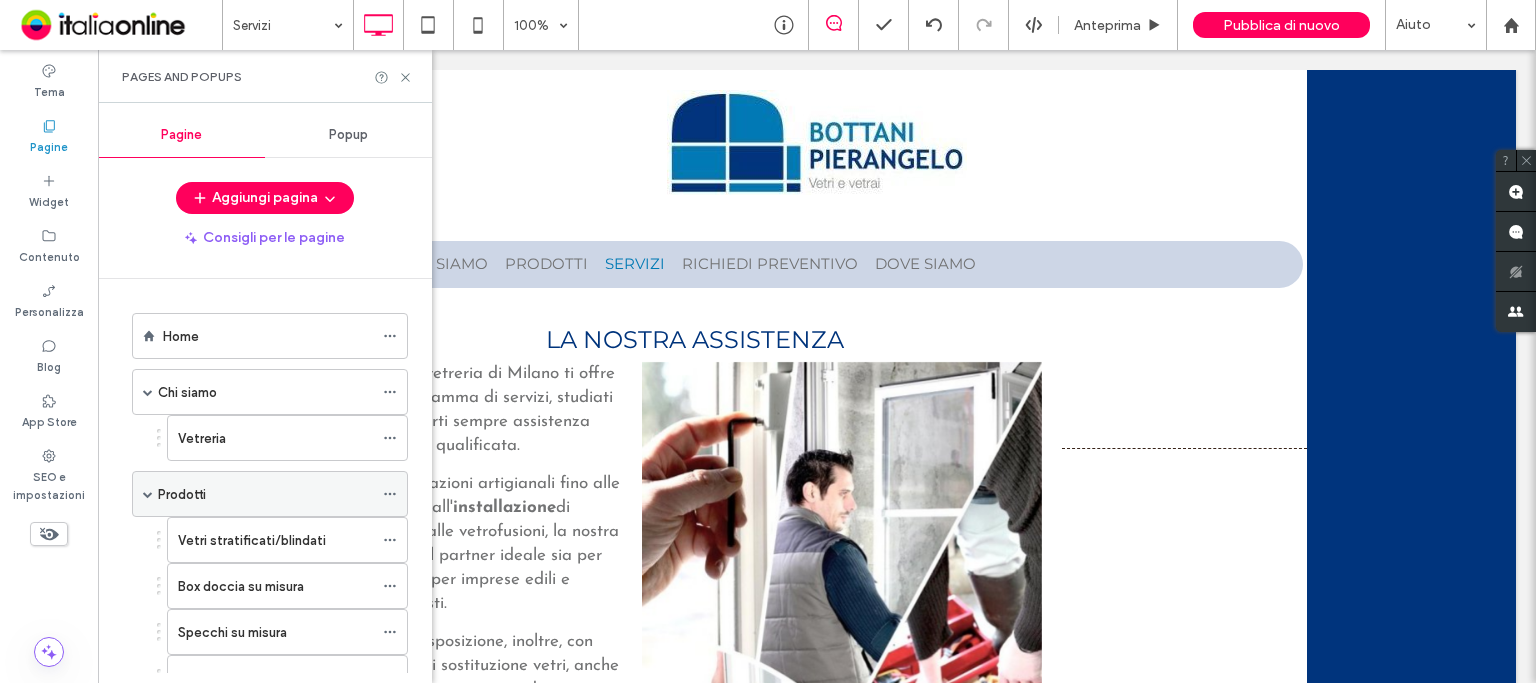 click on "Prodotti" at bounding box center (265, 494) 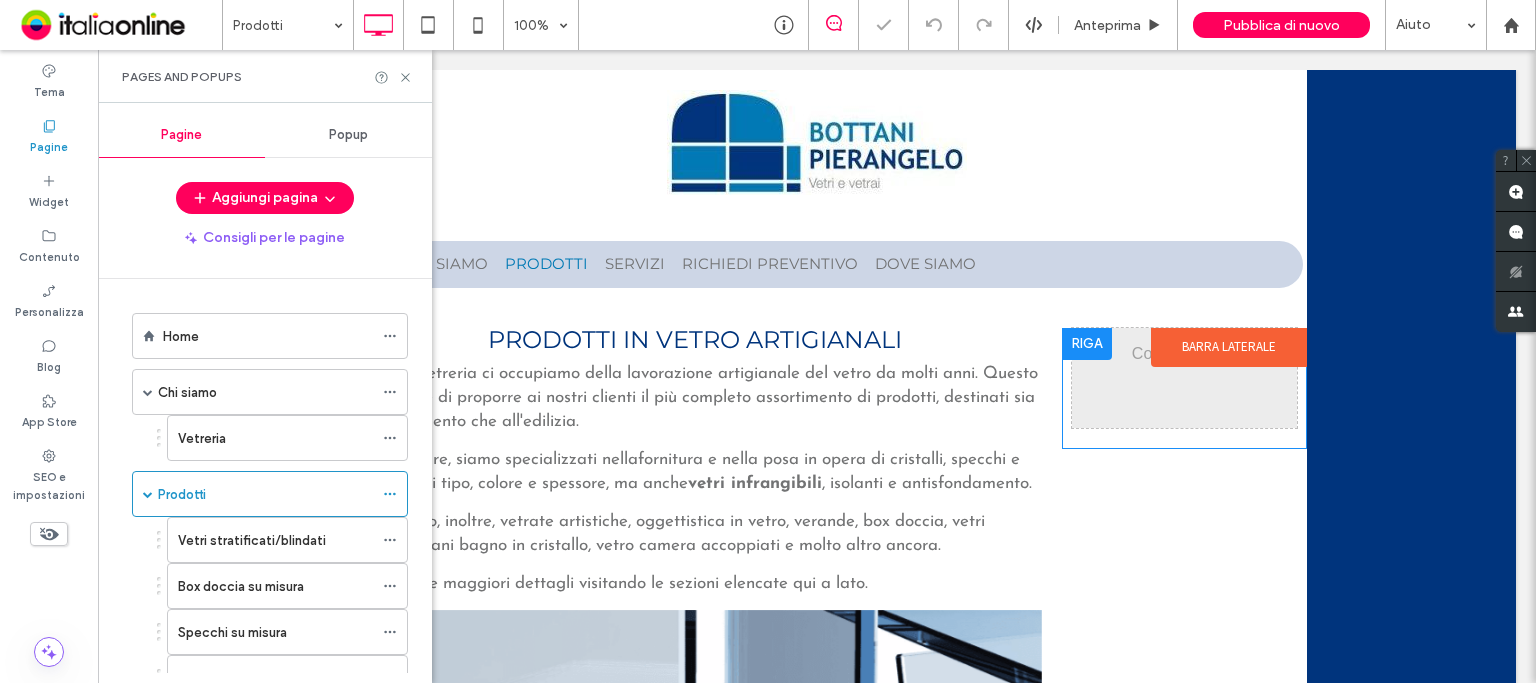 scroll, scrollTop: 0, scrollLeft: 0, axis: both 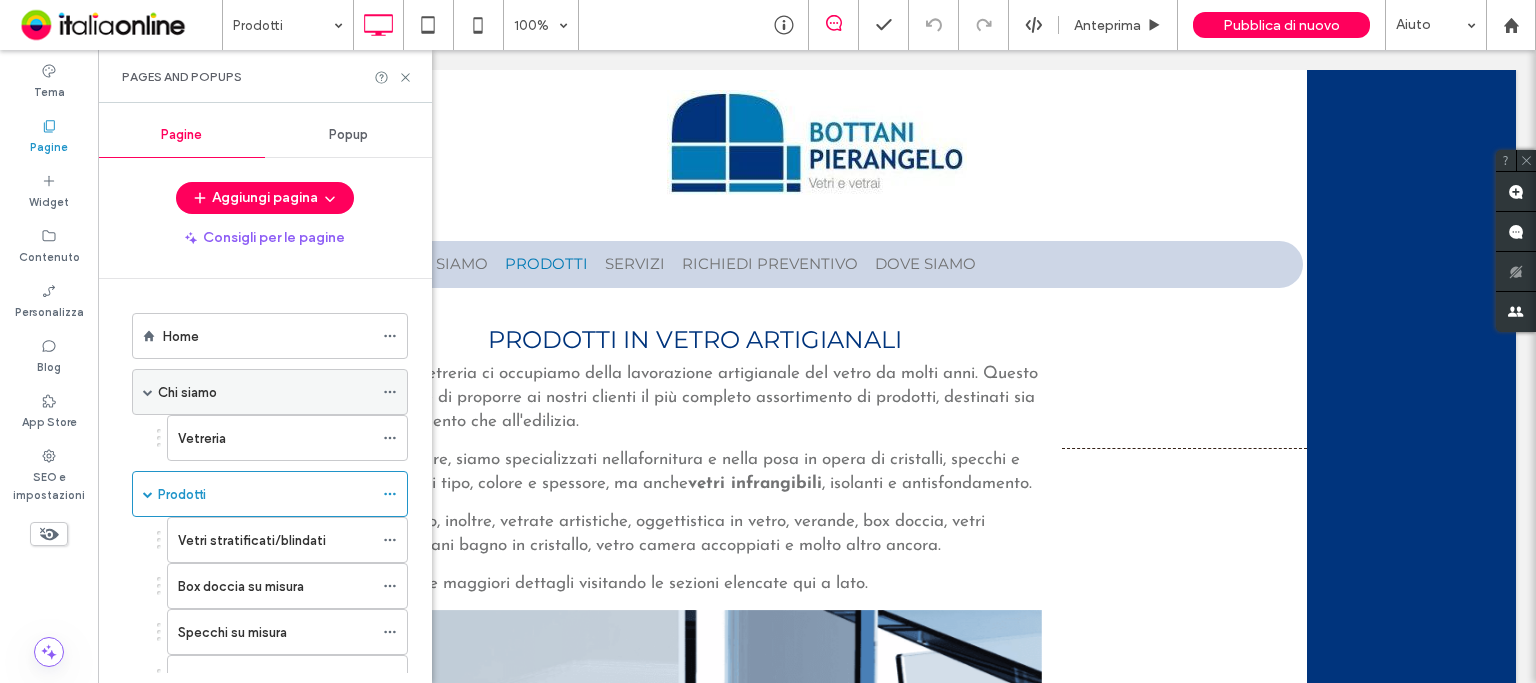 click on "Chi siamo" at bounding box center [265, 392] 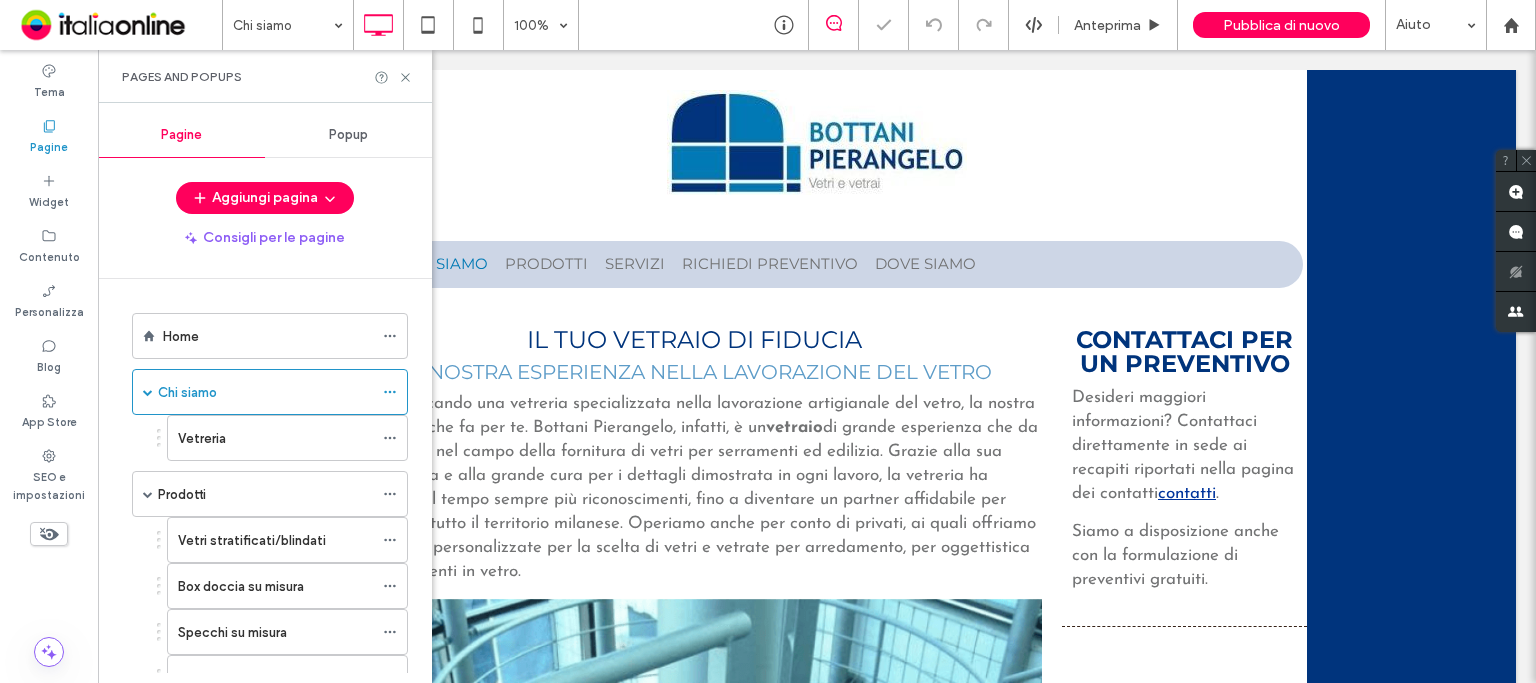 scroll, scrollTop: 0, scrollLeft: 0, axis: both 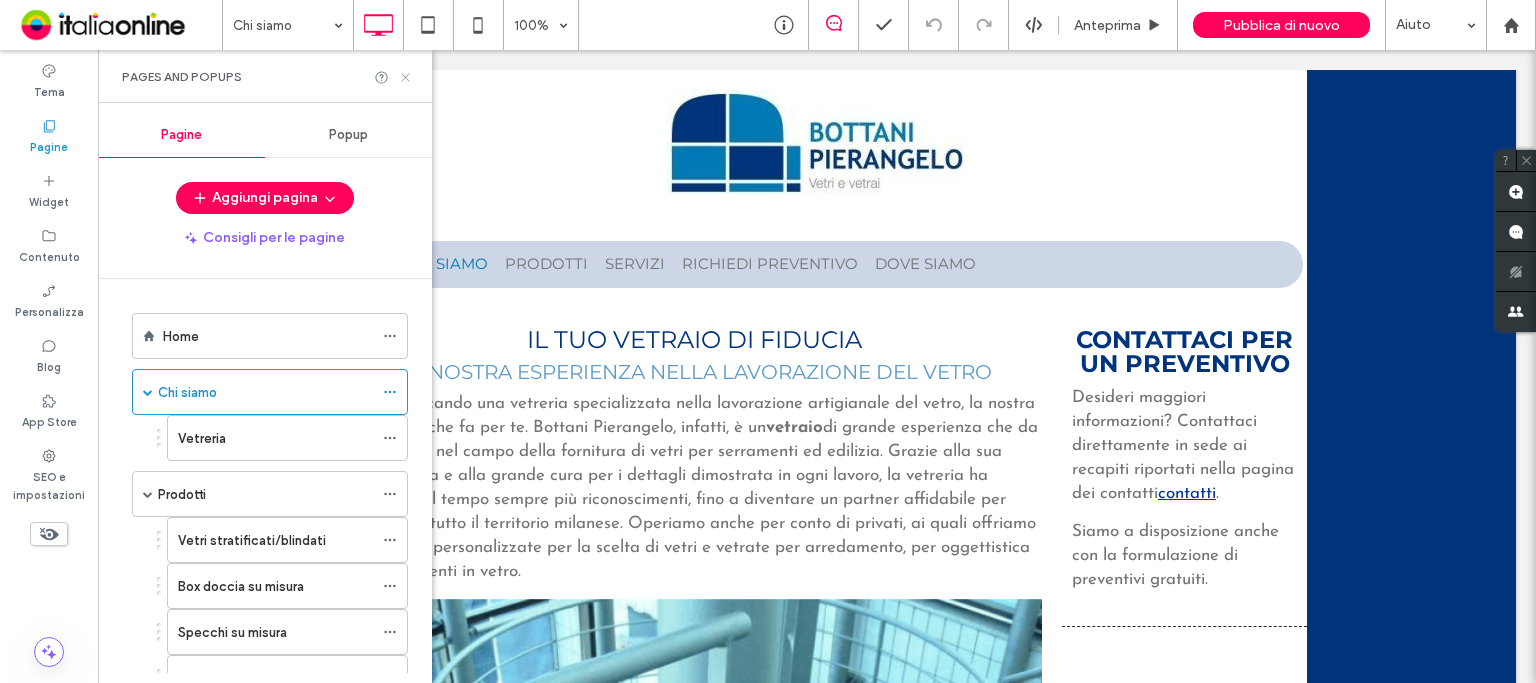 click 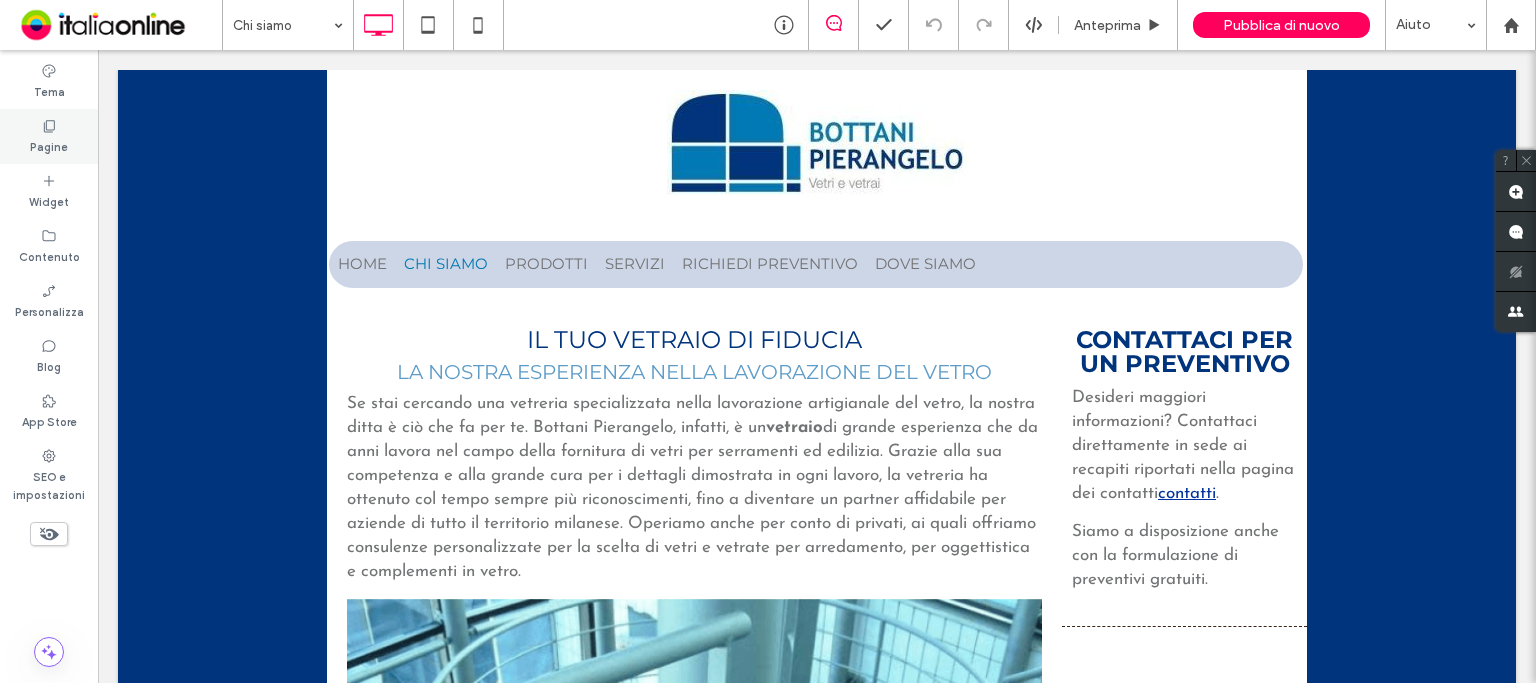 click on "Pagine" at bounding box center [49, 145] 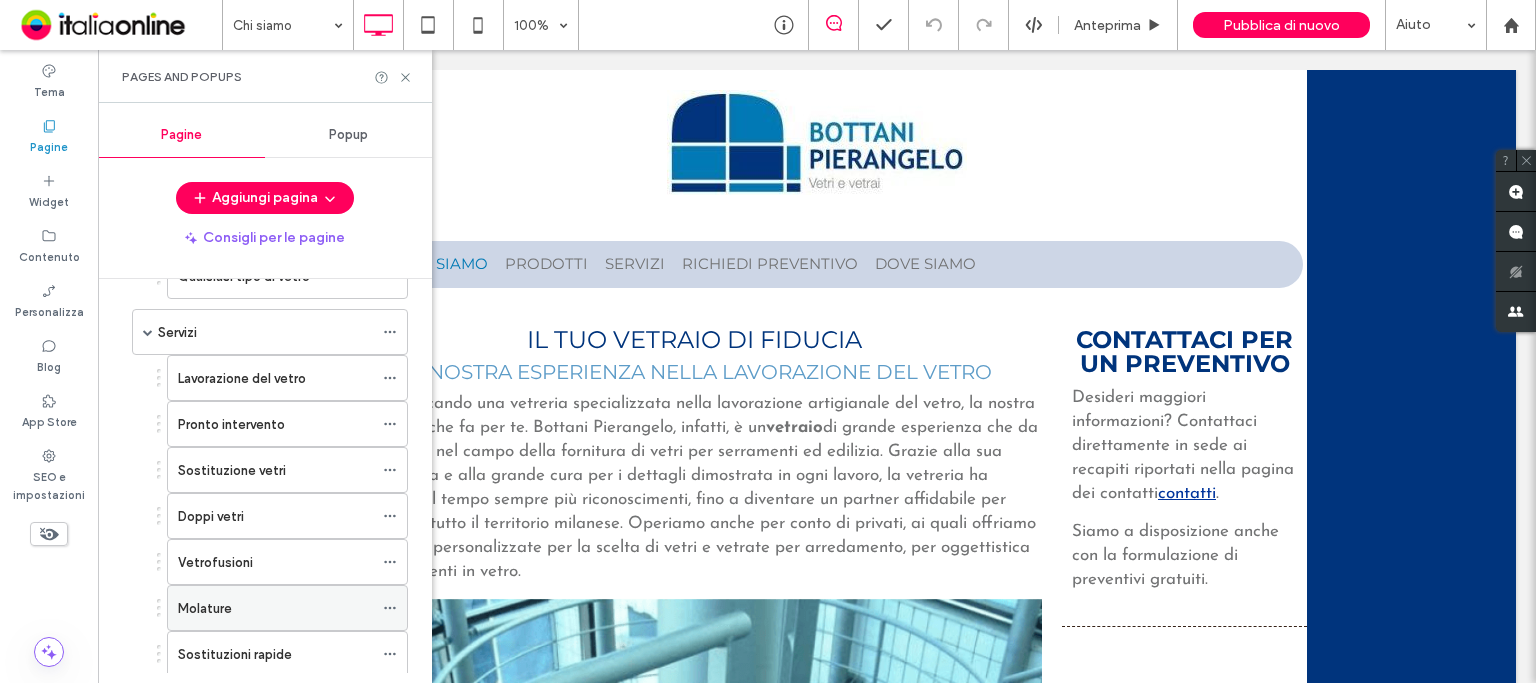 scroll, scrollTop: 500, scrollLeft: 0, axis: vertical 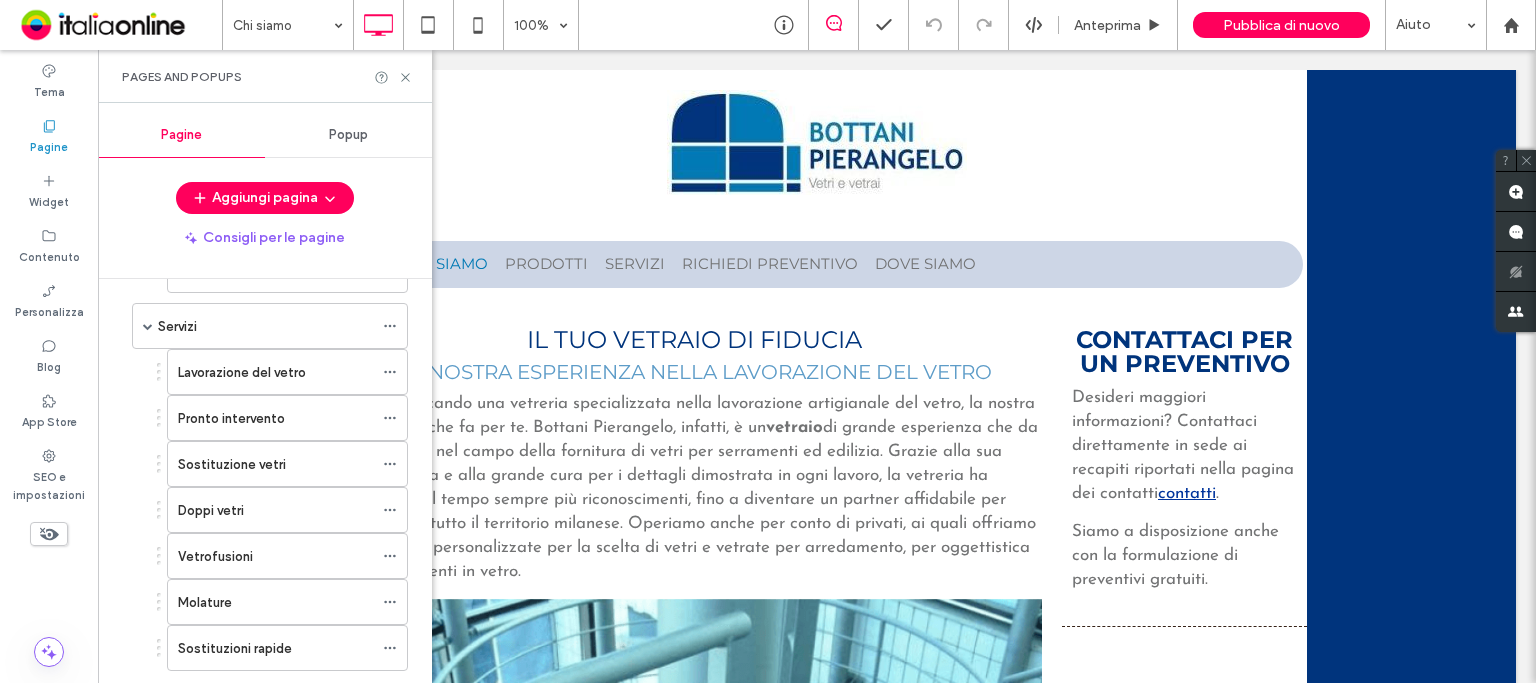 click on "Servizi" at bounding box center (265, 326) 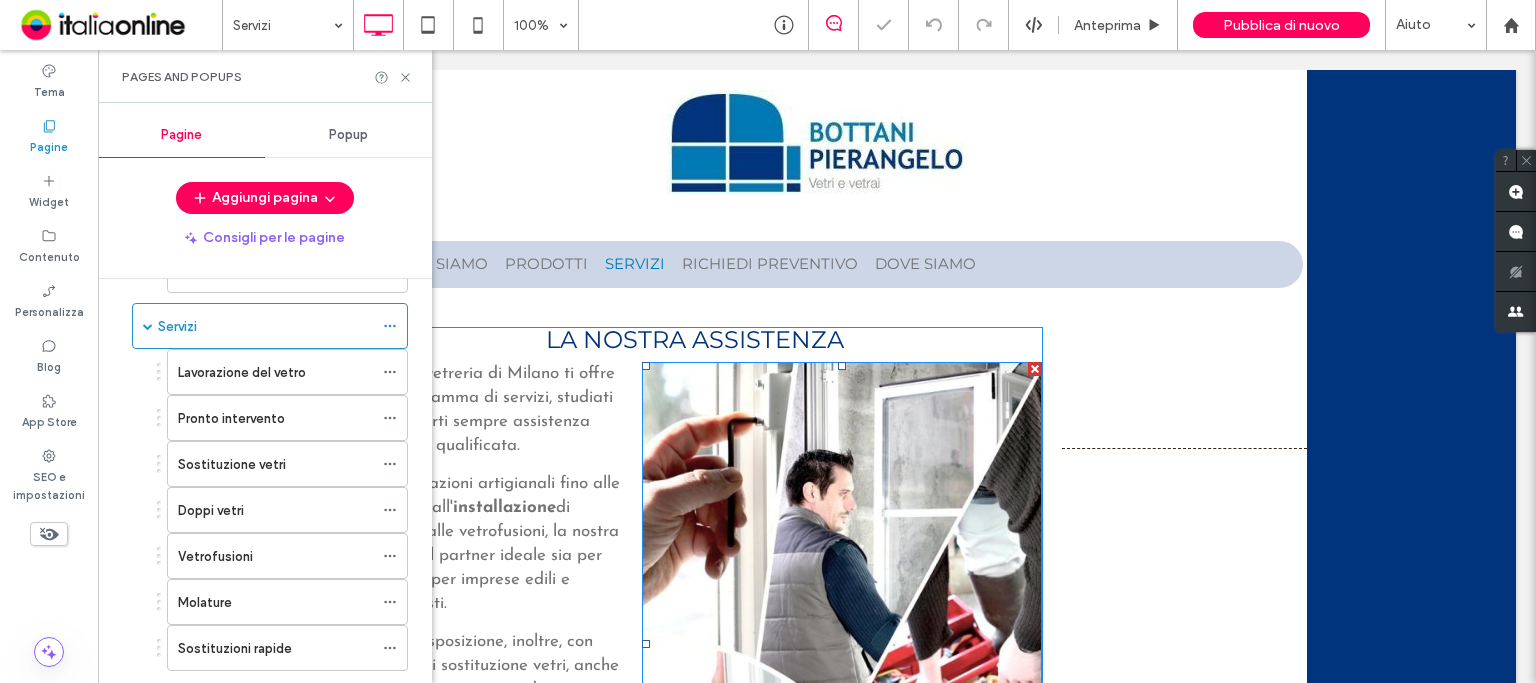 scroll, scrollTop: 0, scrollLeft: 0, axis: both 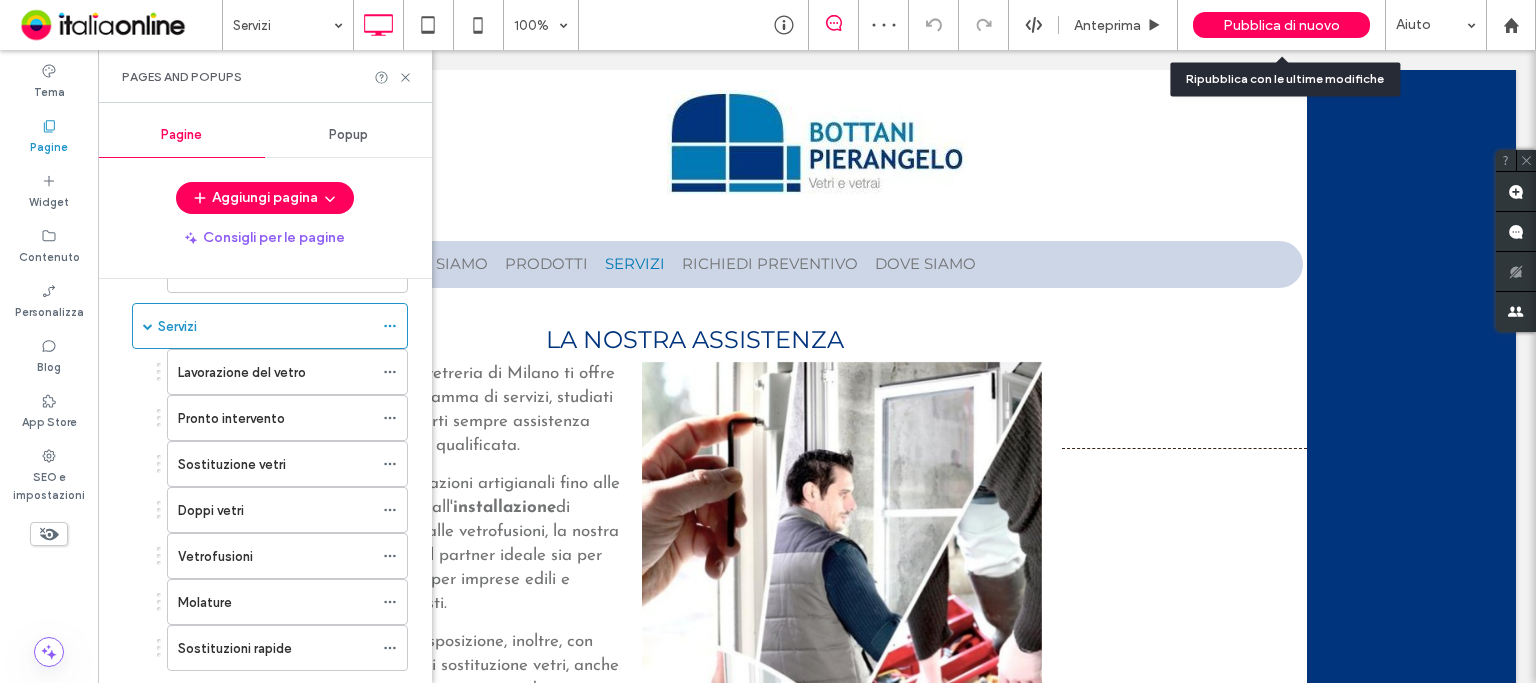 click on "Pubblica di nuovo" at bounding box center [1281, 25] 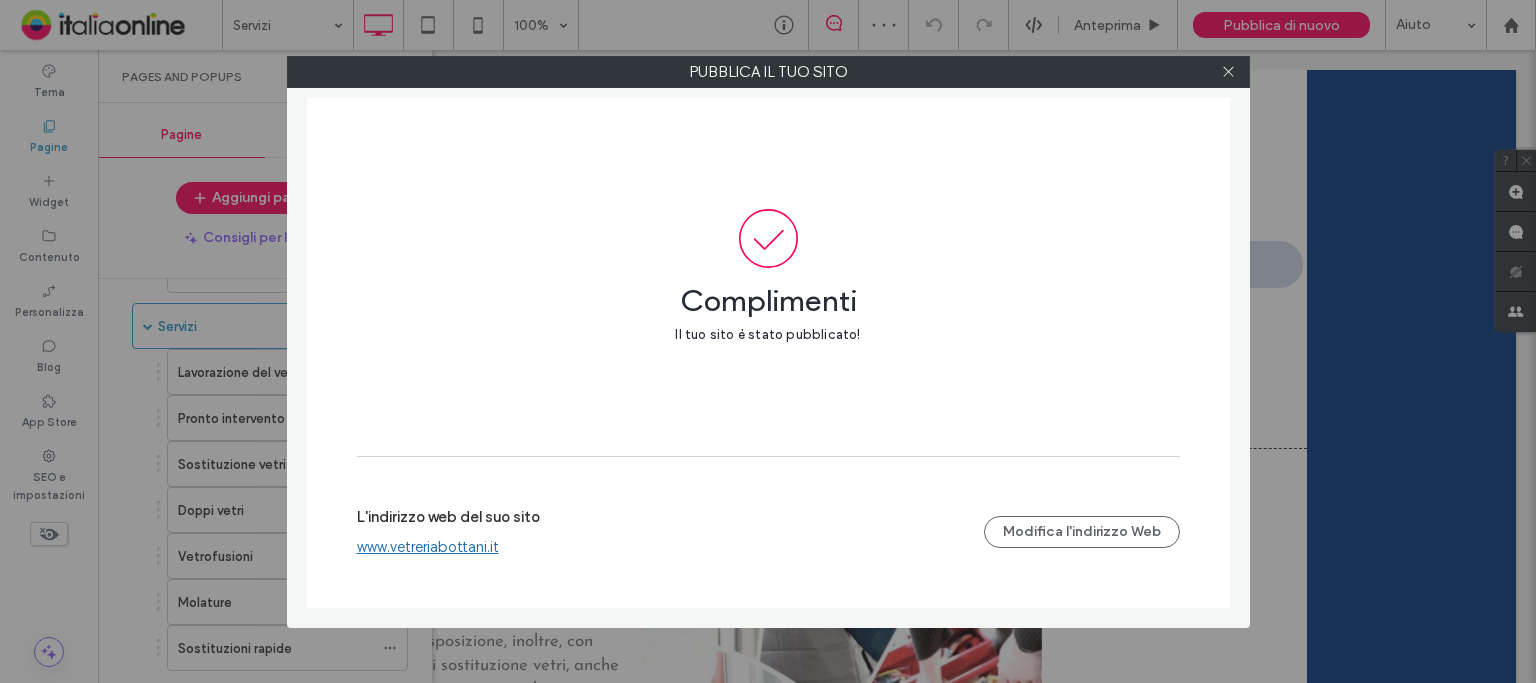 click on "www.vetreriabottani.it" at bounding box center (428, 547) 